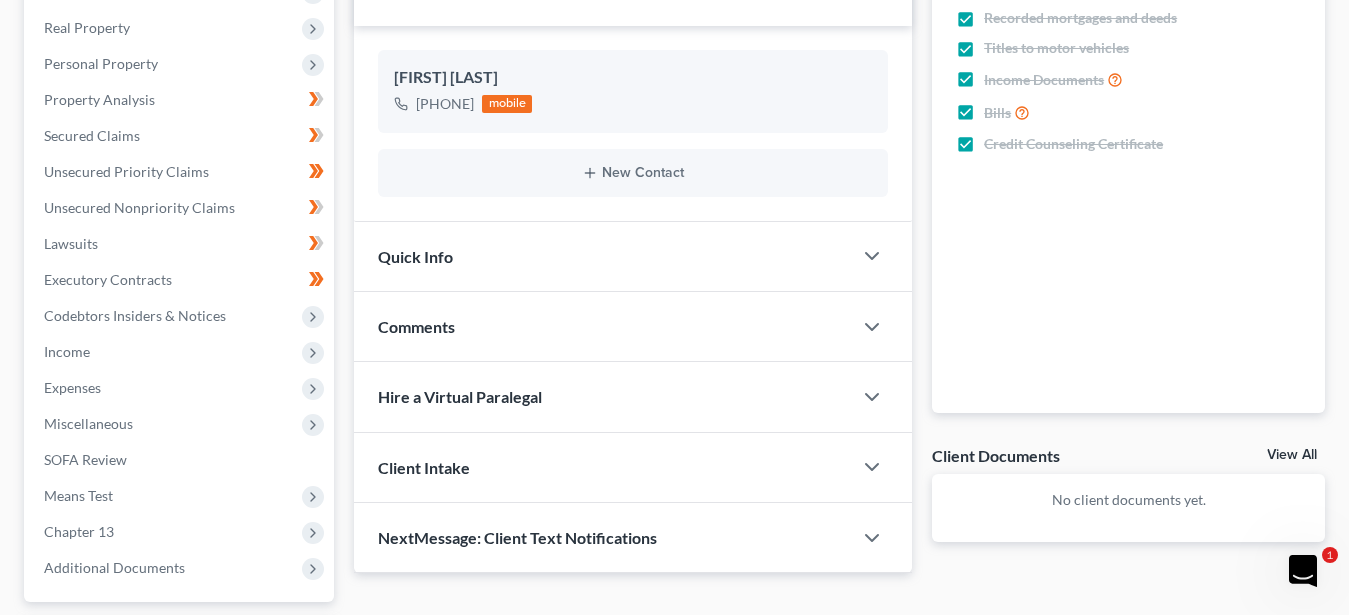 scroll, scrollTop: 306, scrollLeft: 0, axis: vertical 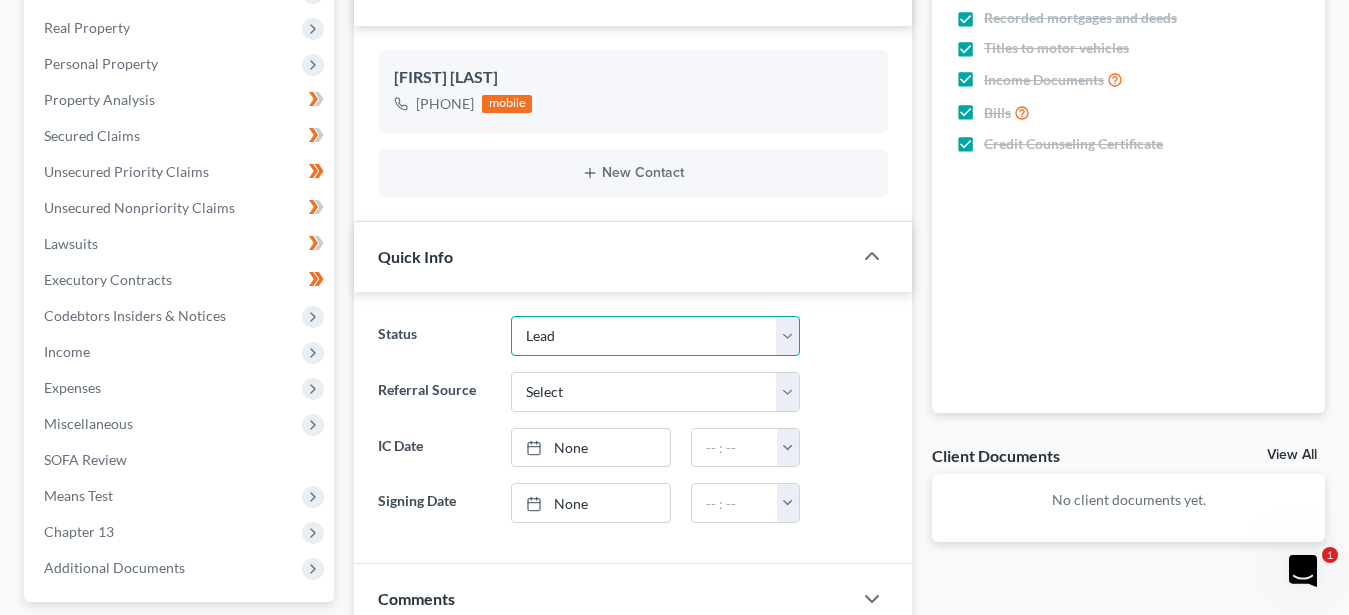 click on "Discharged Dismissed Filed In Progress Lead Lost Lead Ready to File To Review" at bounding box center [655, 336] 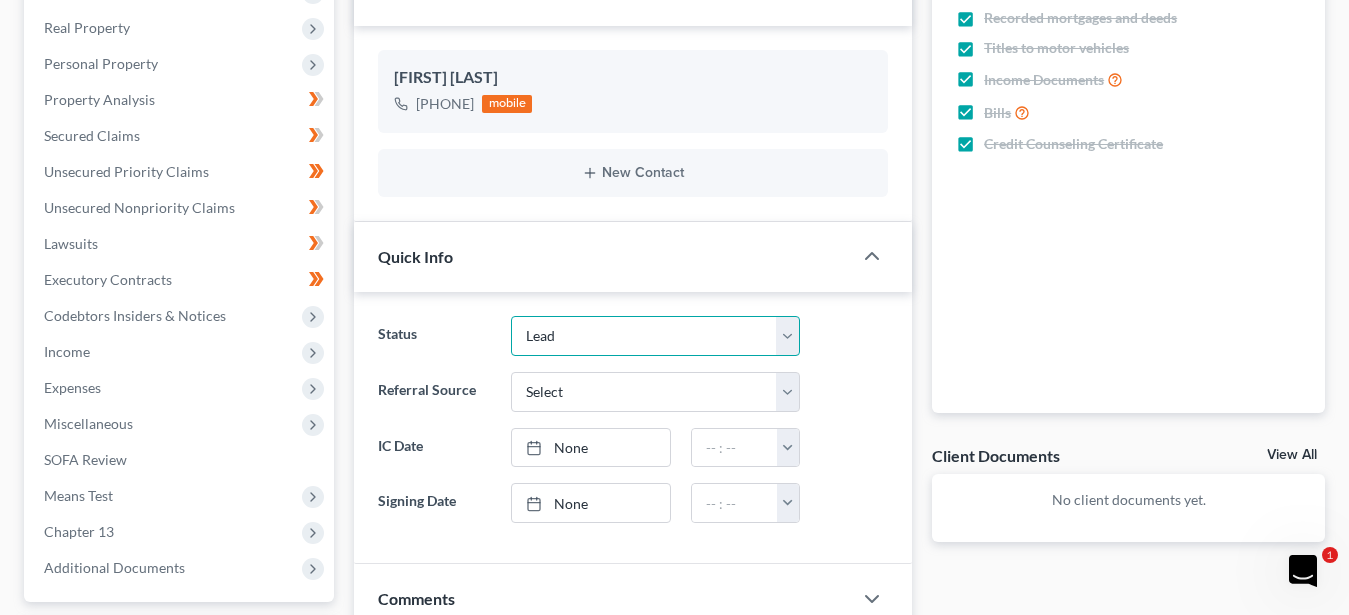 select on "2" 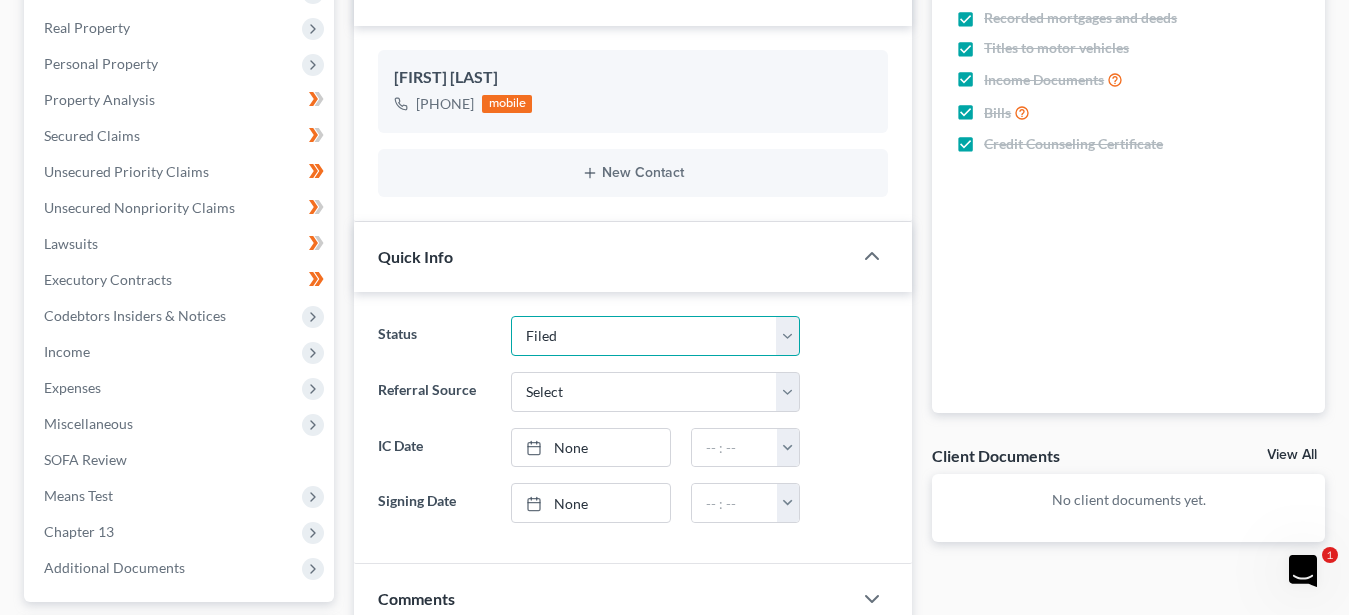 click on "Filed" at bounding box center [0, 0] 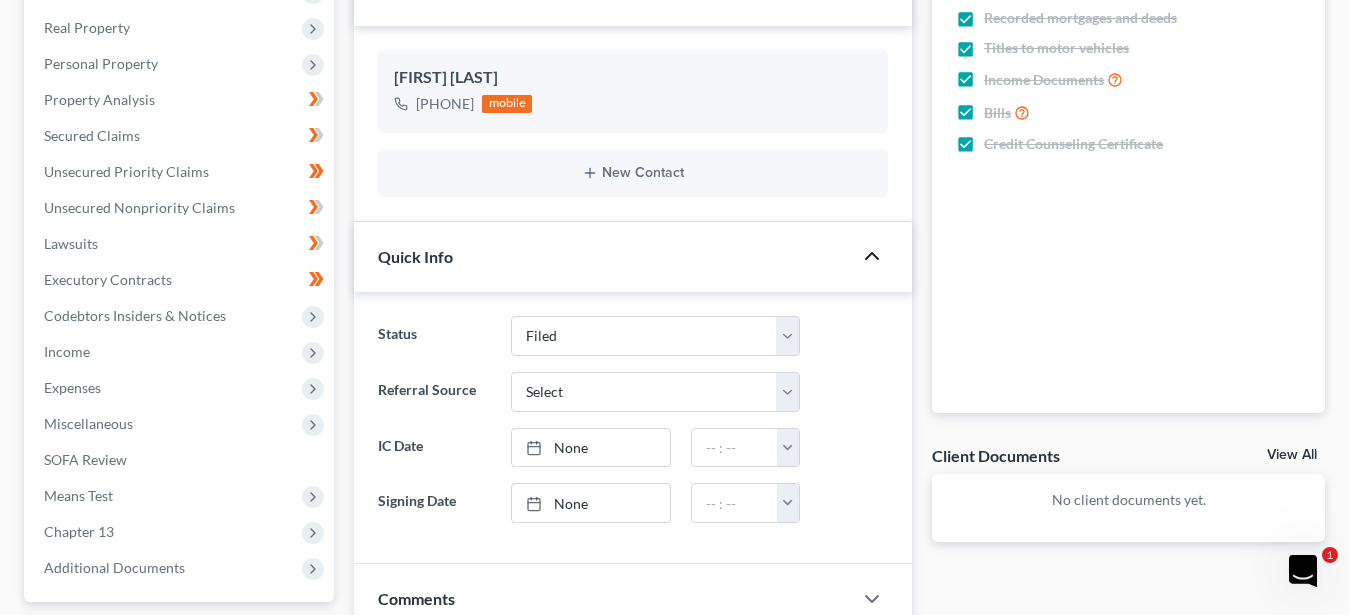 click 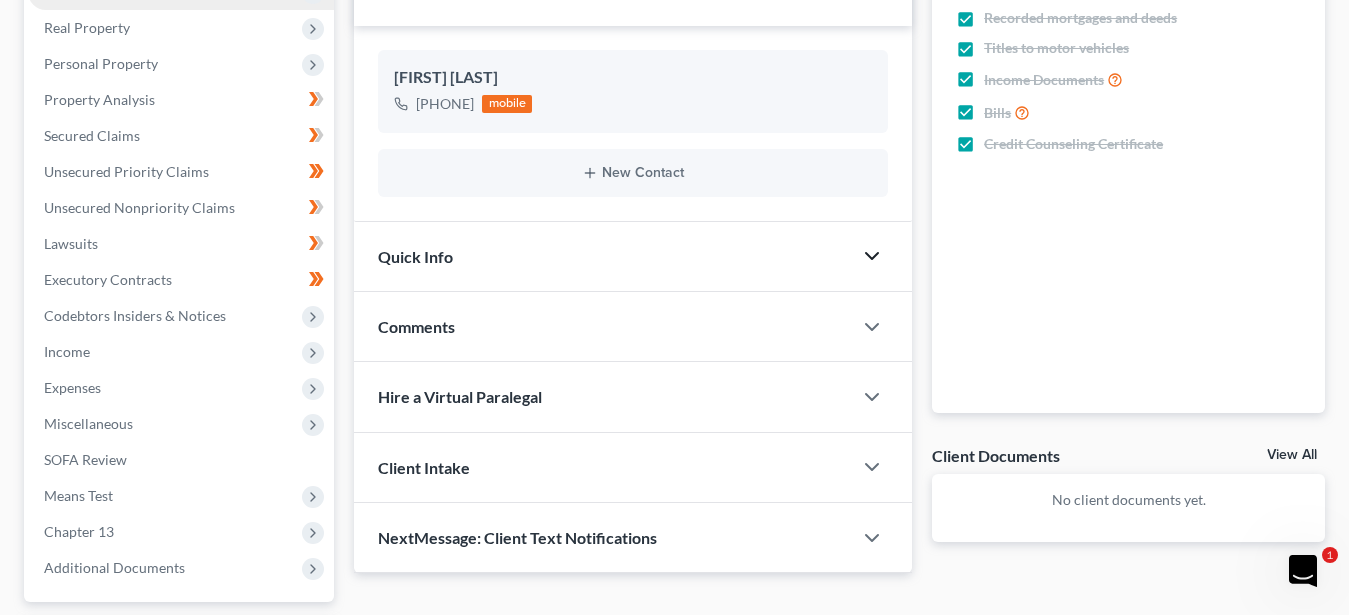 scroll, scrollTop: 0, scrollLeft: 0, axis: both 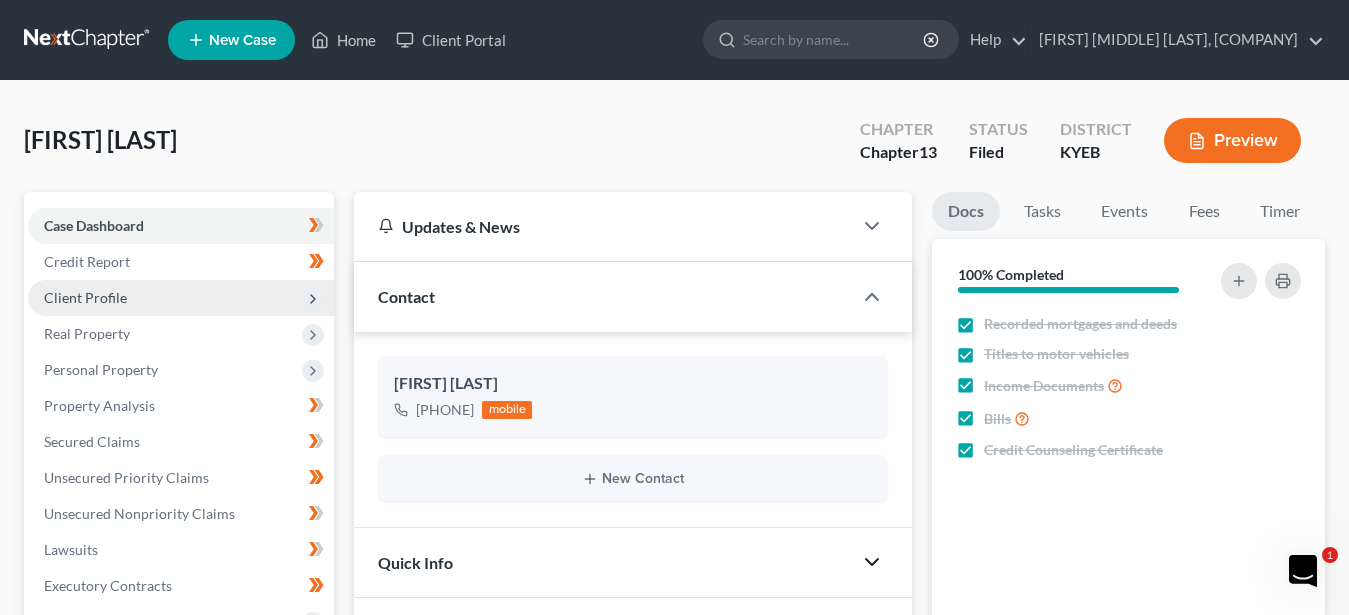 click on "Client Profile" at bounding box center [85, 297] 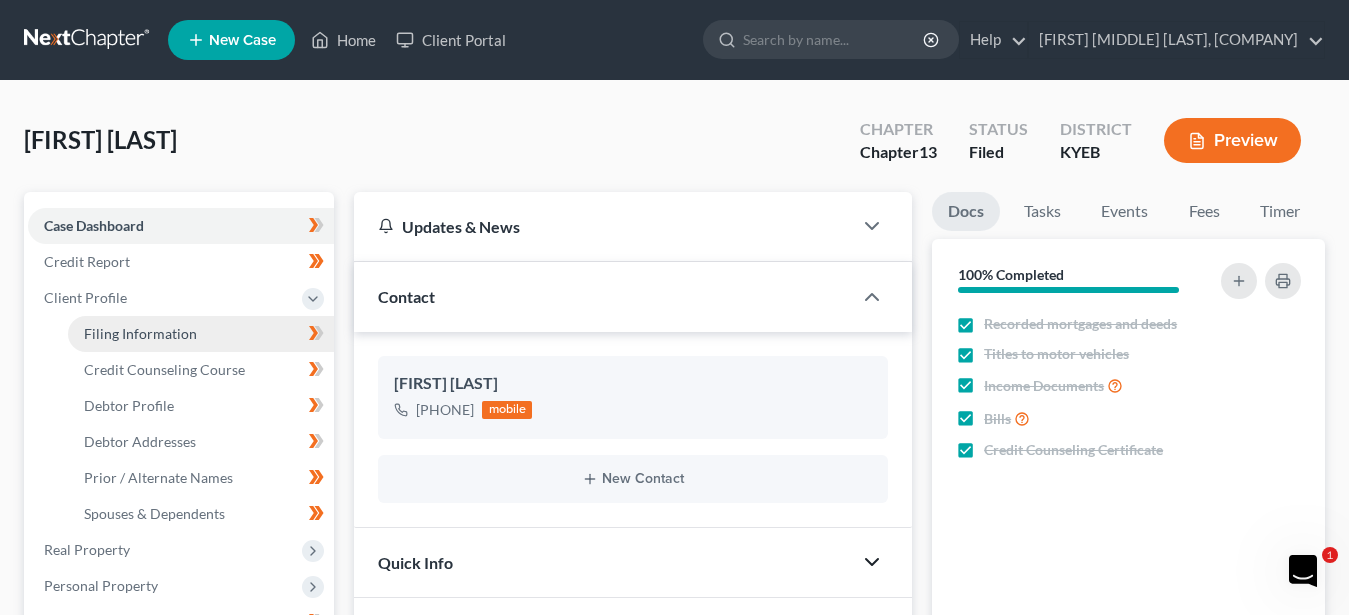 click on "Filing Information" at bounding box center (140, 333) 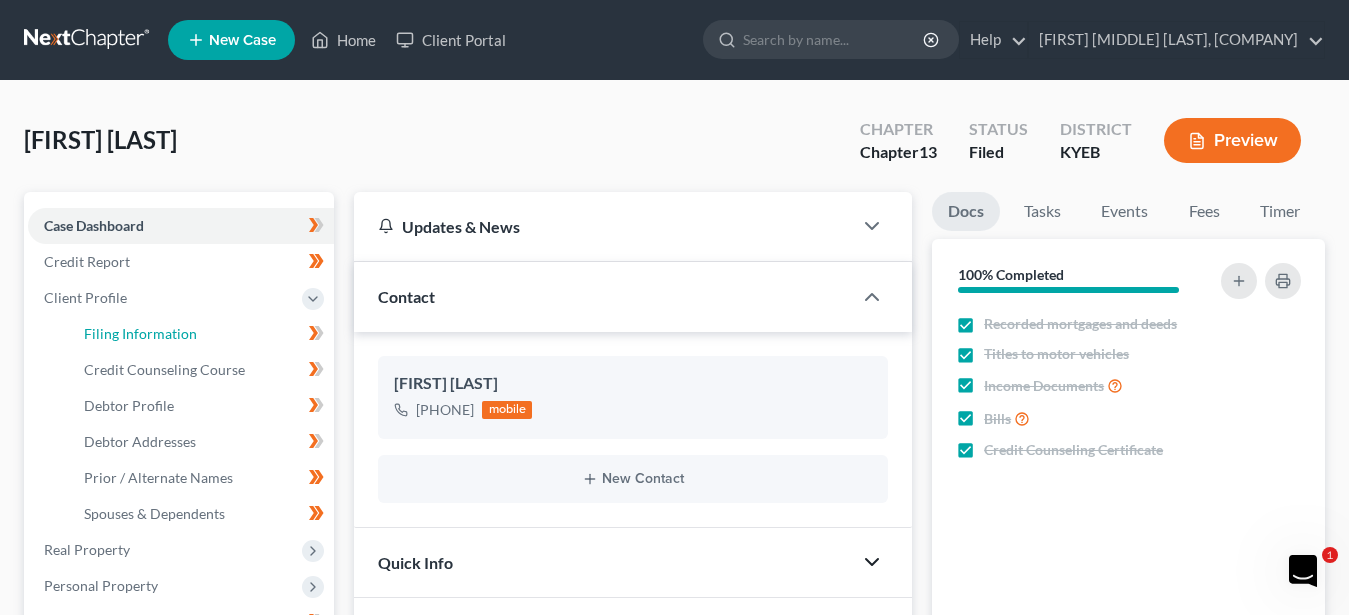 scroll, scrollTop: 102, scrollLeft: 0, axis: vertical 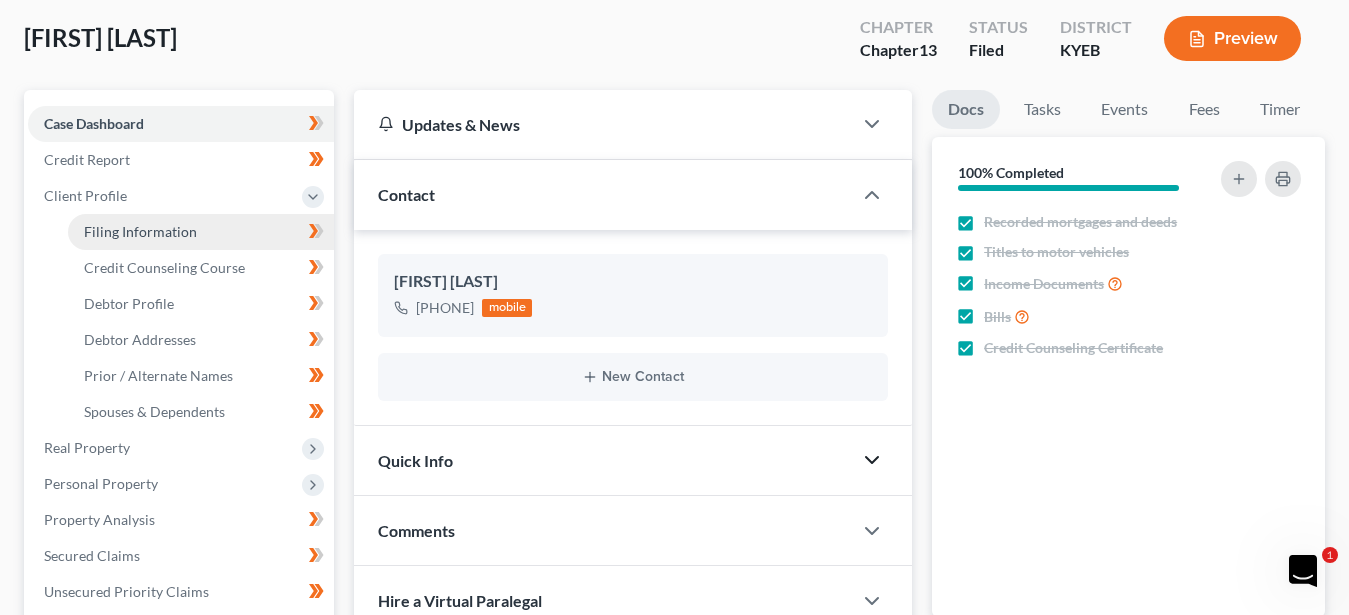 click on "Filing Information" at bounding box center [140, 231] 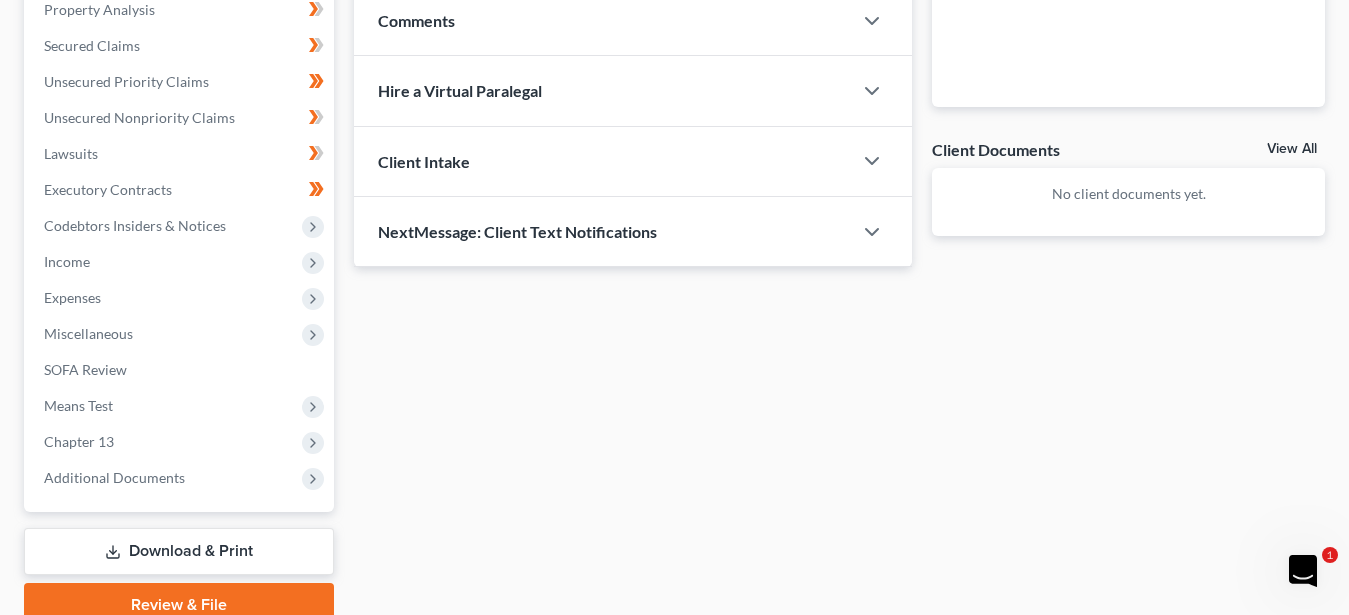 scroll, scrollTop: 0, scrollLeft: 0, axis: both 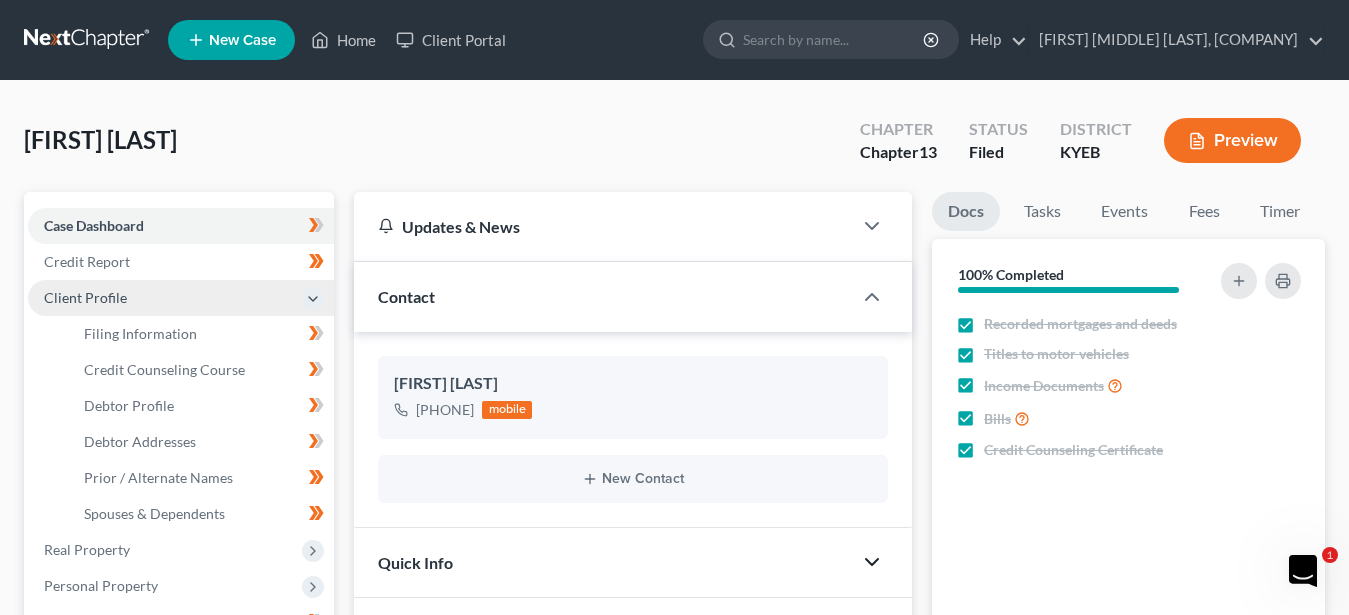 click 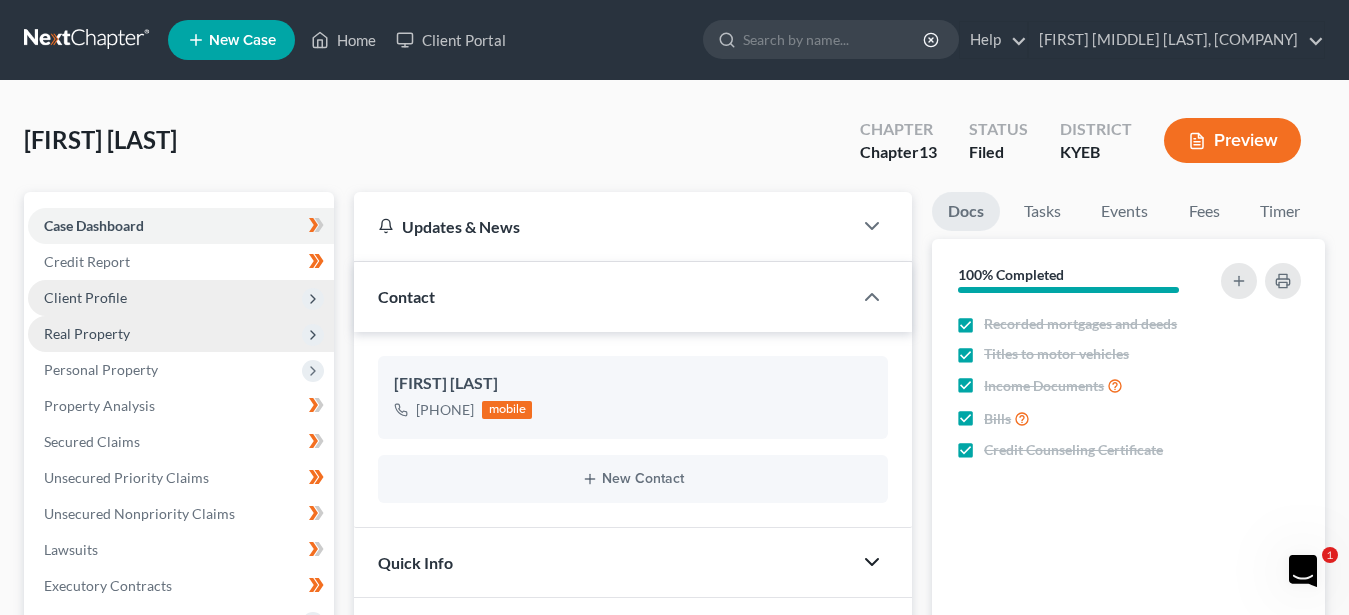 click on "Real Property" at bounding box center (87, 333) 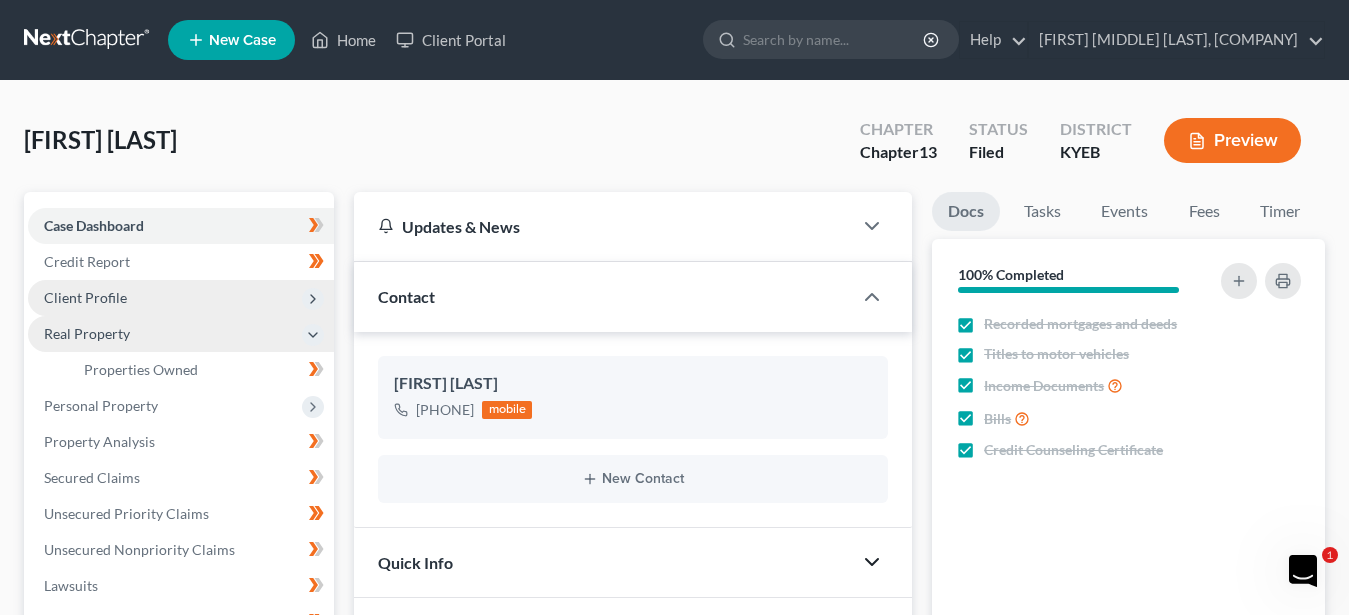 click 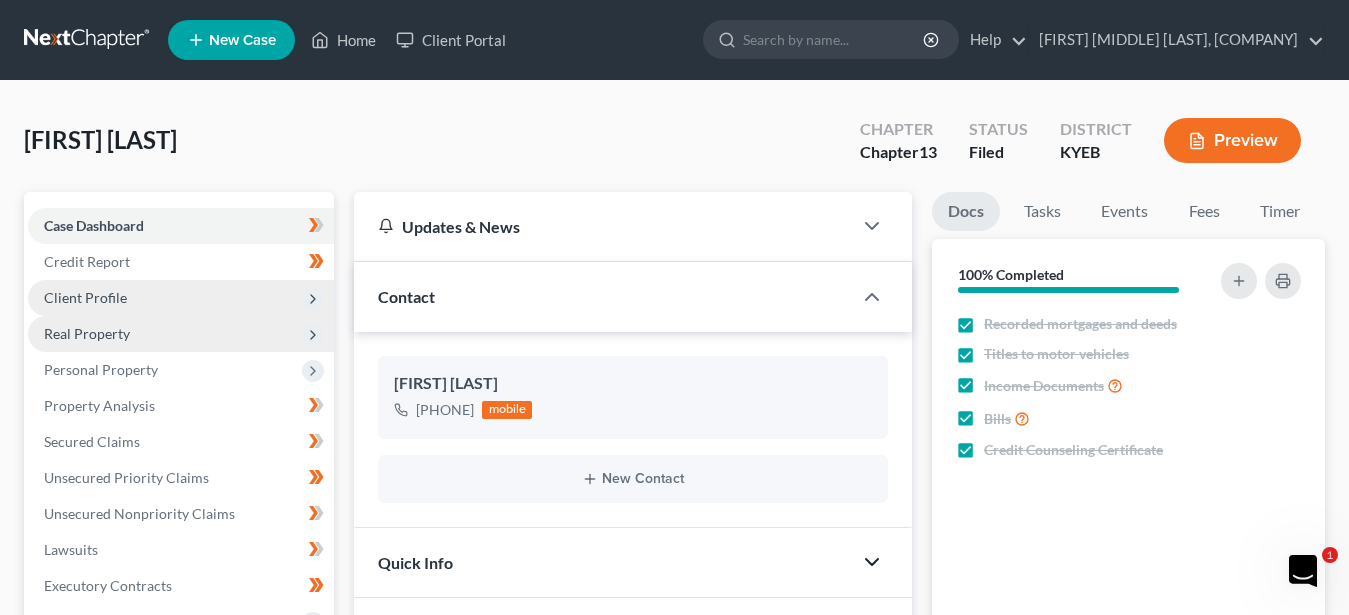 click on "Client Profile" at bounding box center [181, 298] 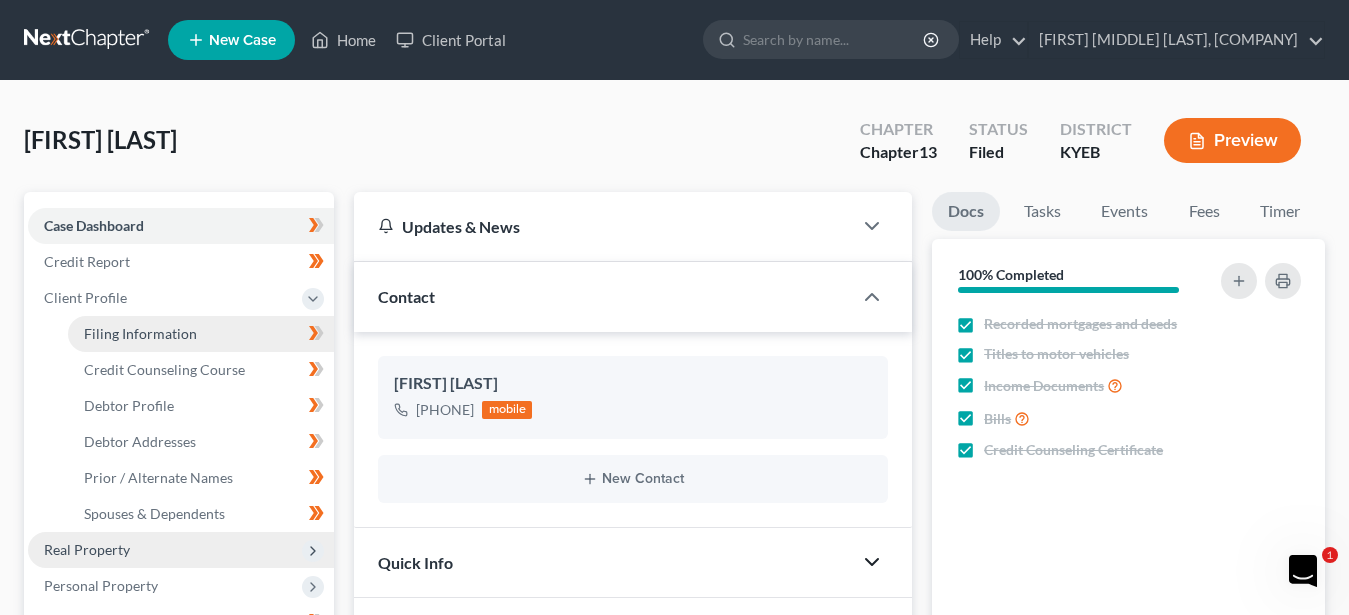 click on "Filing Information" at bounding box center (140, 333) 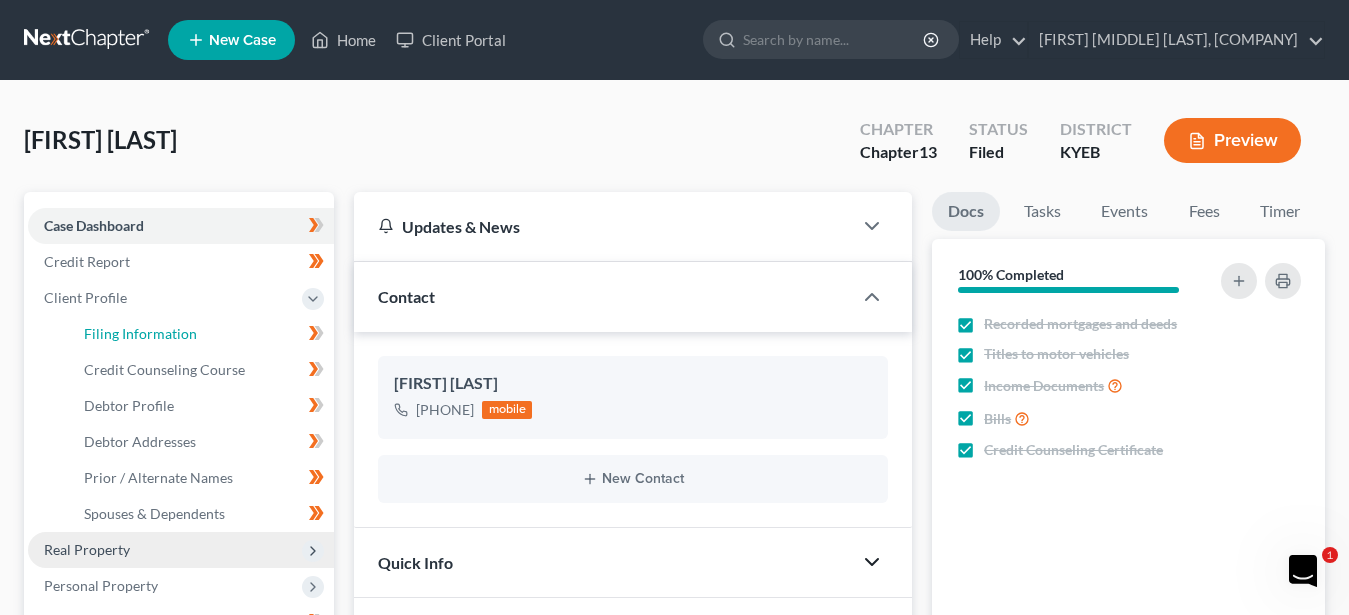 scroll, scrollTop: 204, scrollLeft: 0, axis: vertical 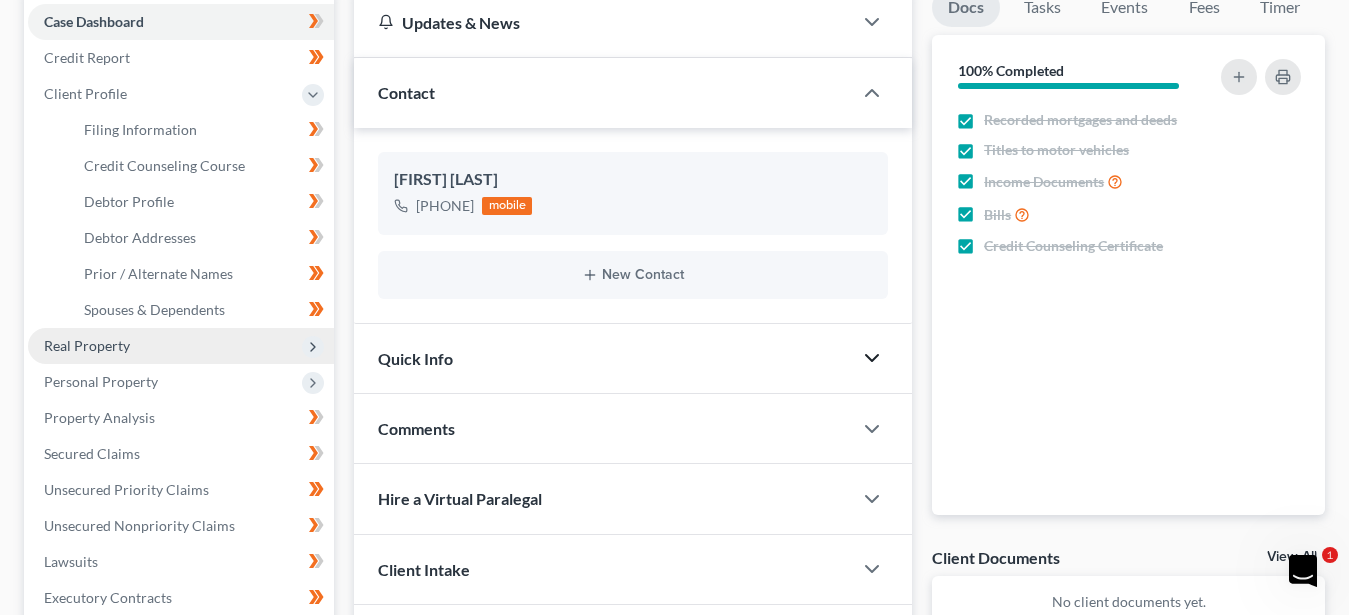 click 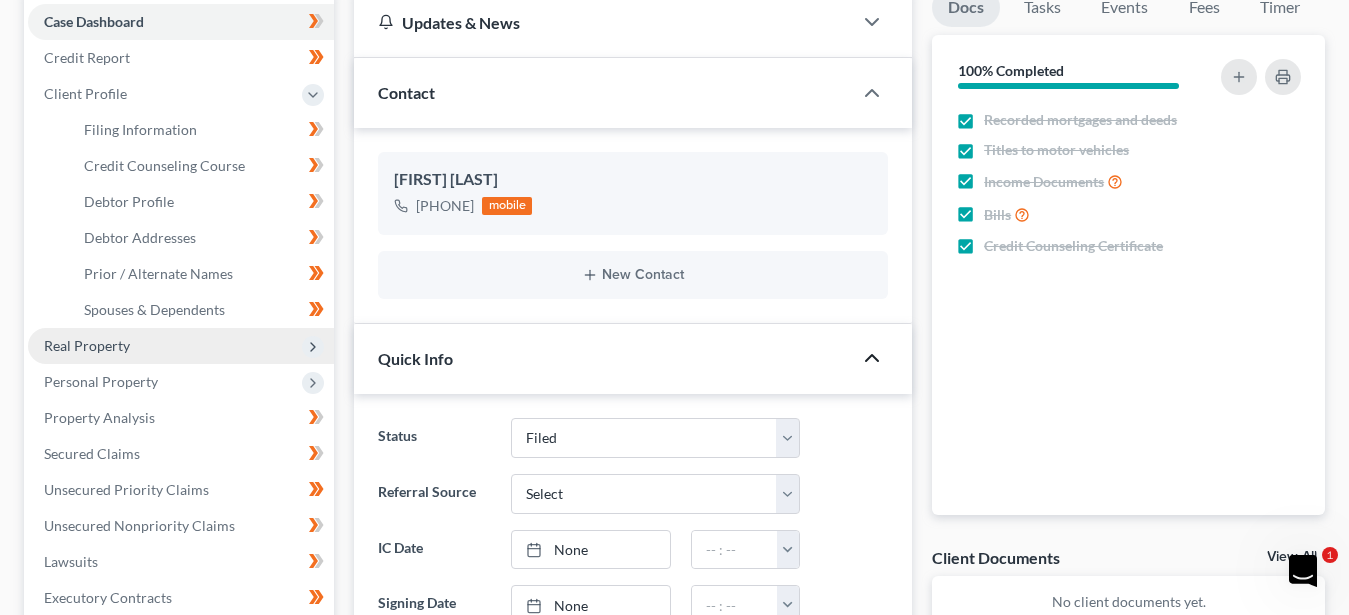 click 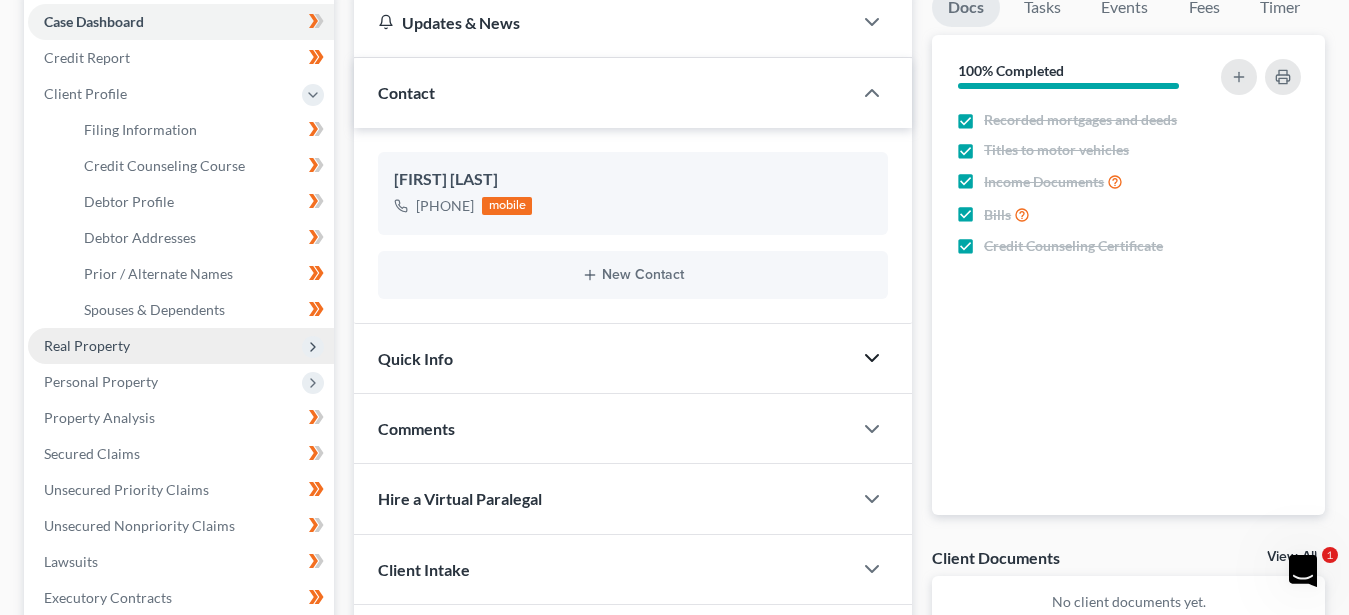 scroll, scrollTop: 0, scrollLeft: 0, axis: both 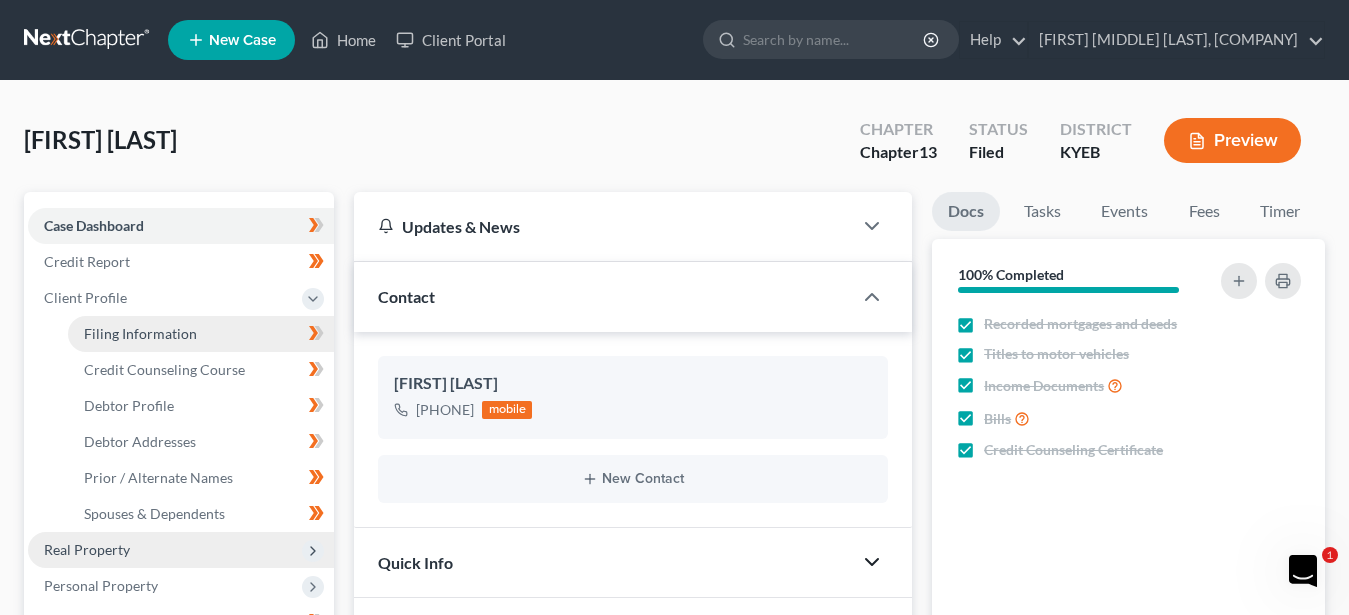 click on "Filing Information" at bounding box center [140, 333] 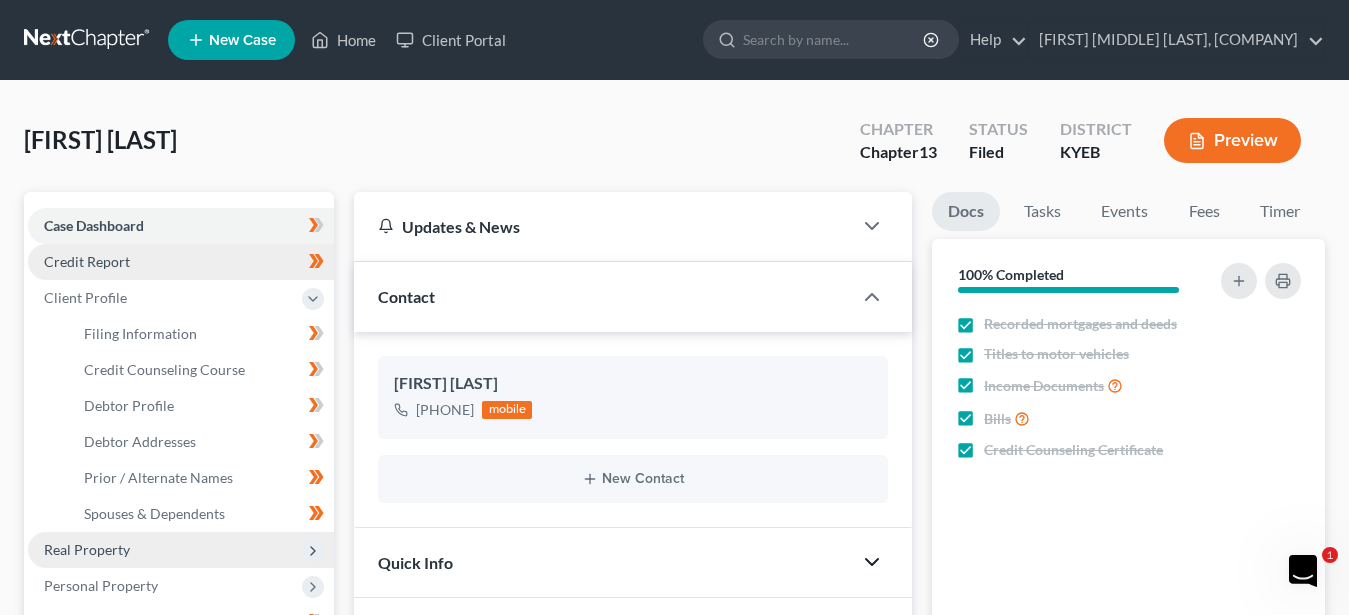 click on "Credit Report" at bounding box center (87, 261) 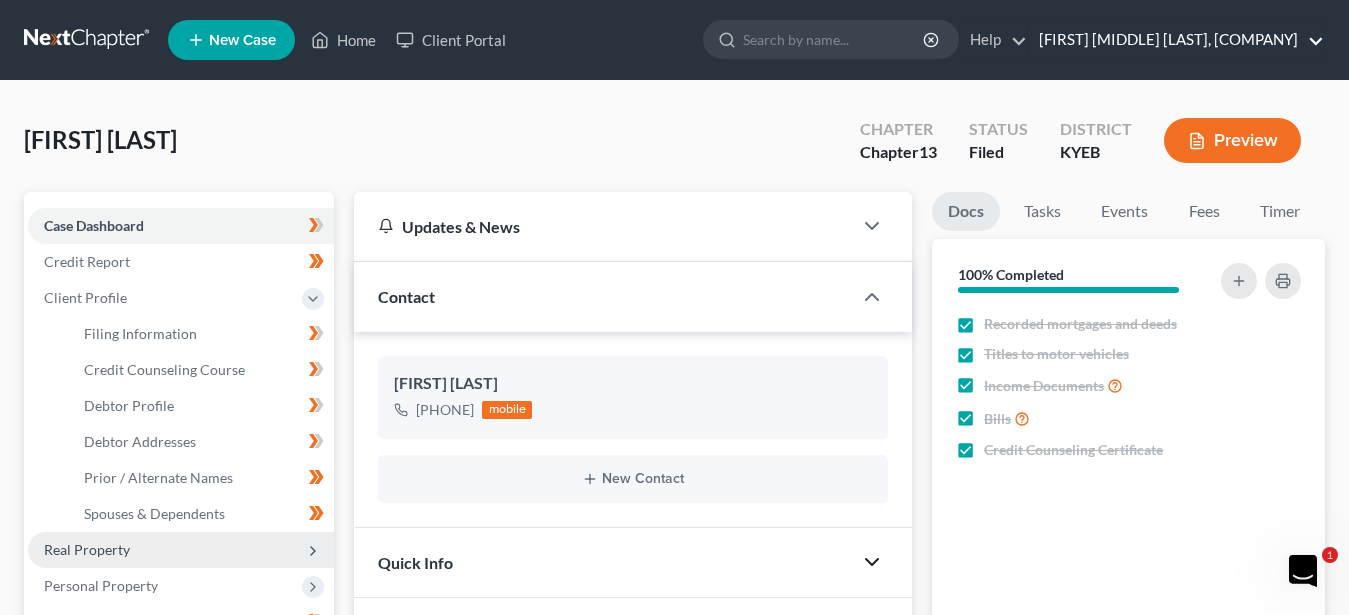 click on "John M. Schultz, PLC" at bounding box center (1176, 40) 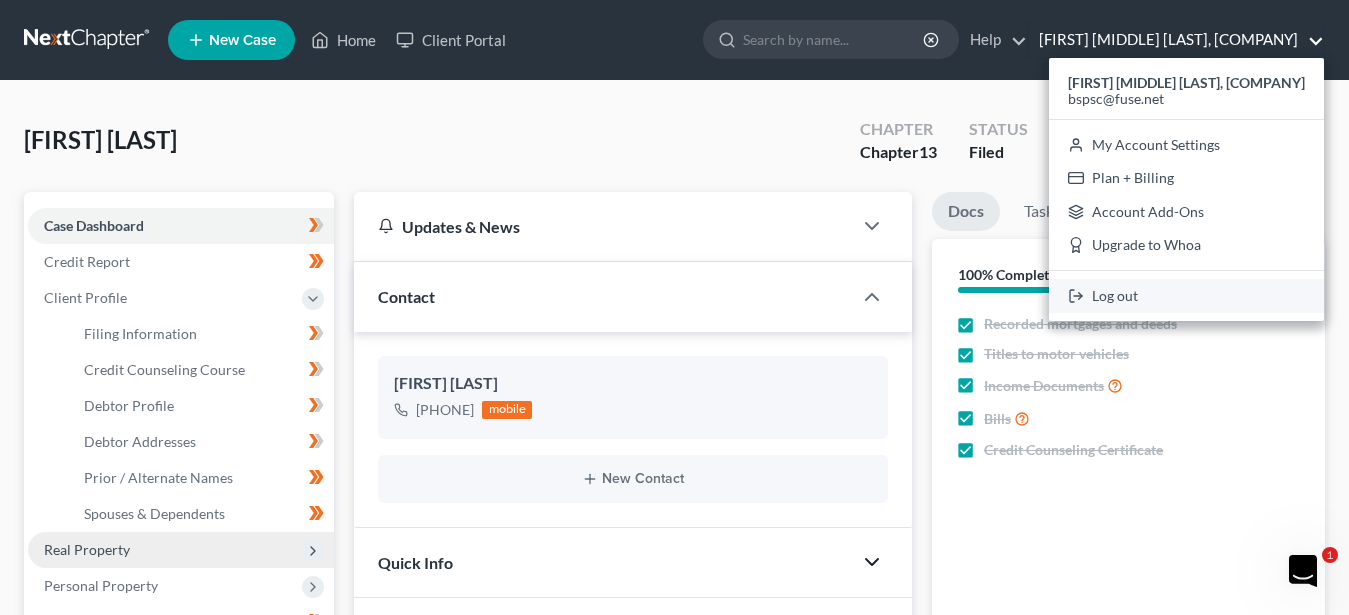 click on "Log out" at bounding box center [1186, 296] 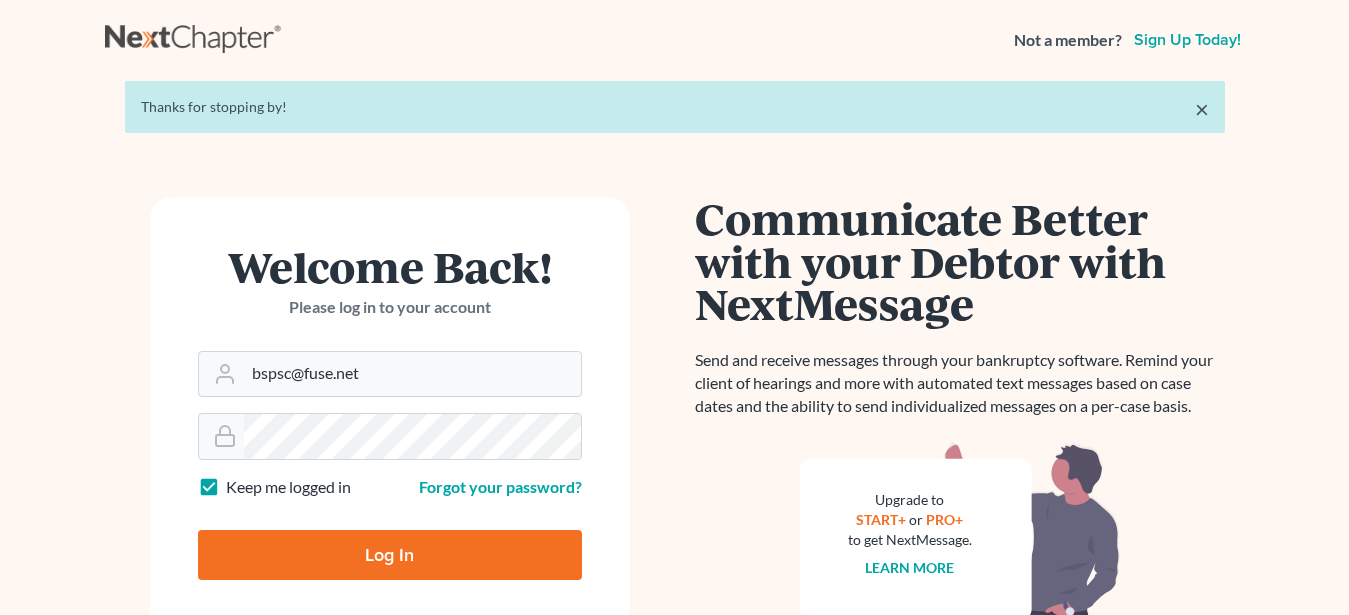 scroll, scrollTop: 0, scrollLeft: 0, axis: both 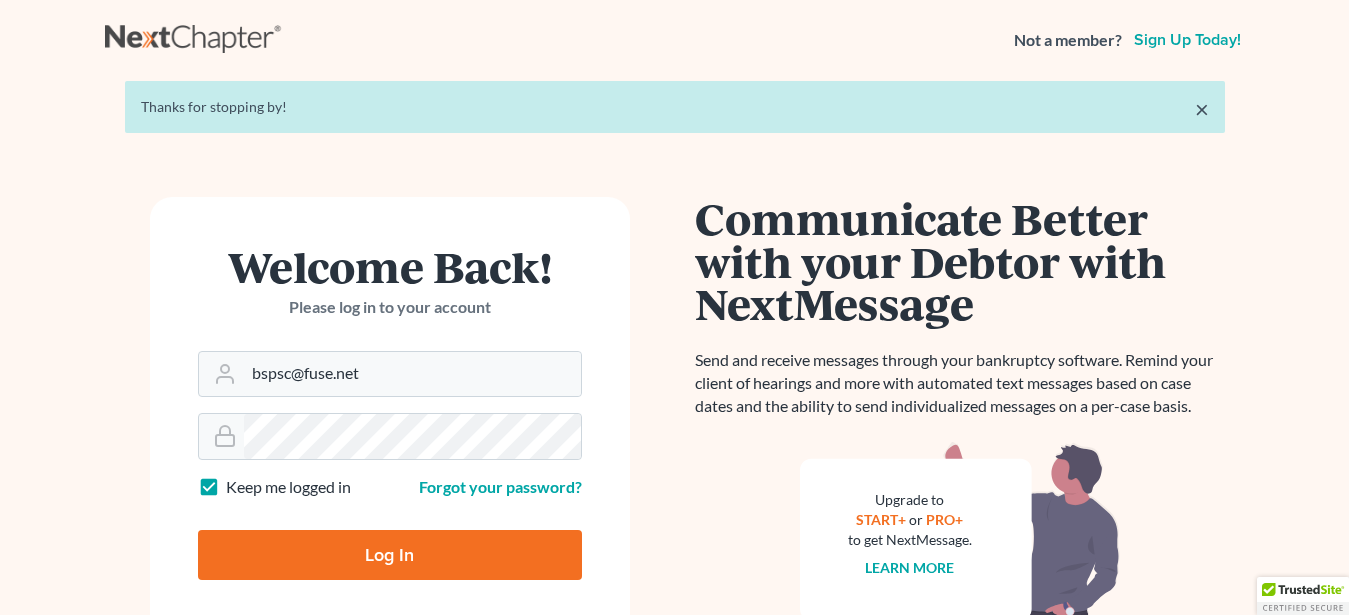 type on "Thinking..." 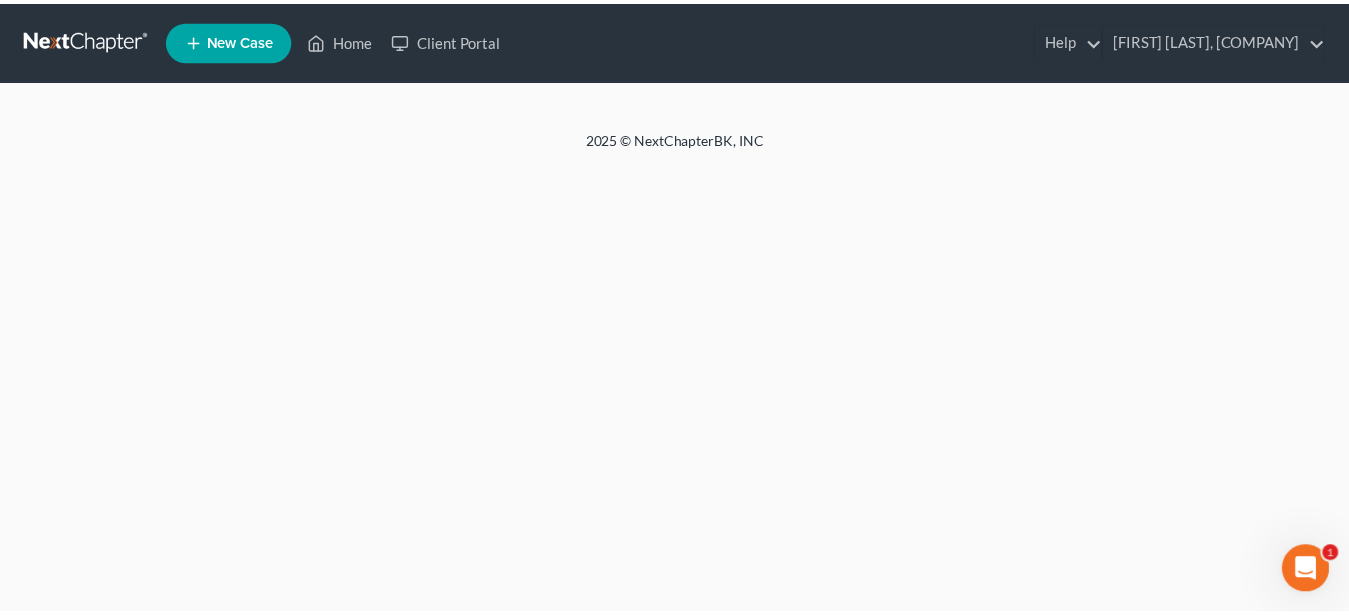 scroll, scrollTop: 0, scrollLeft: 0, axis: both 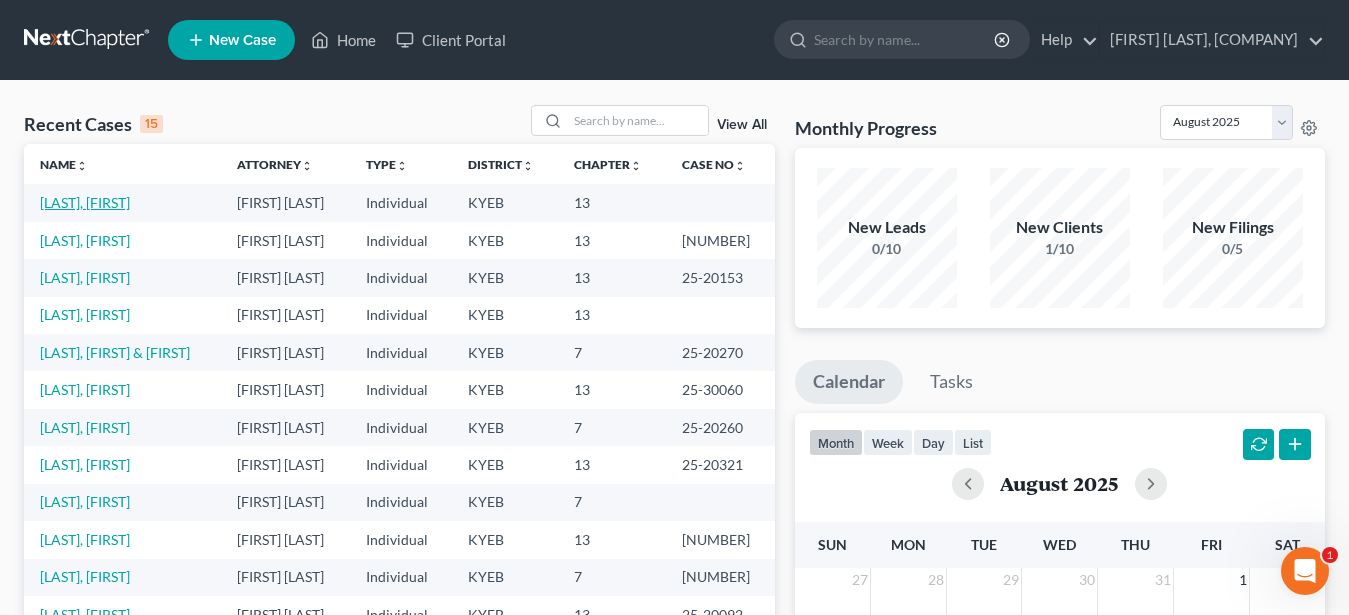 click on "[LAST], [FIRST]" at bounding box center [85, 202] 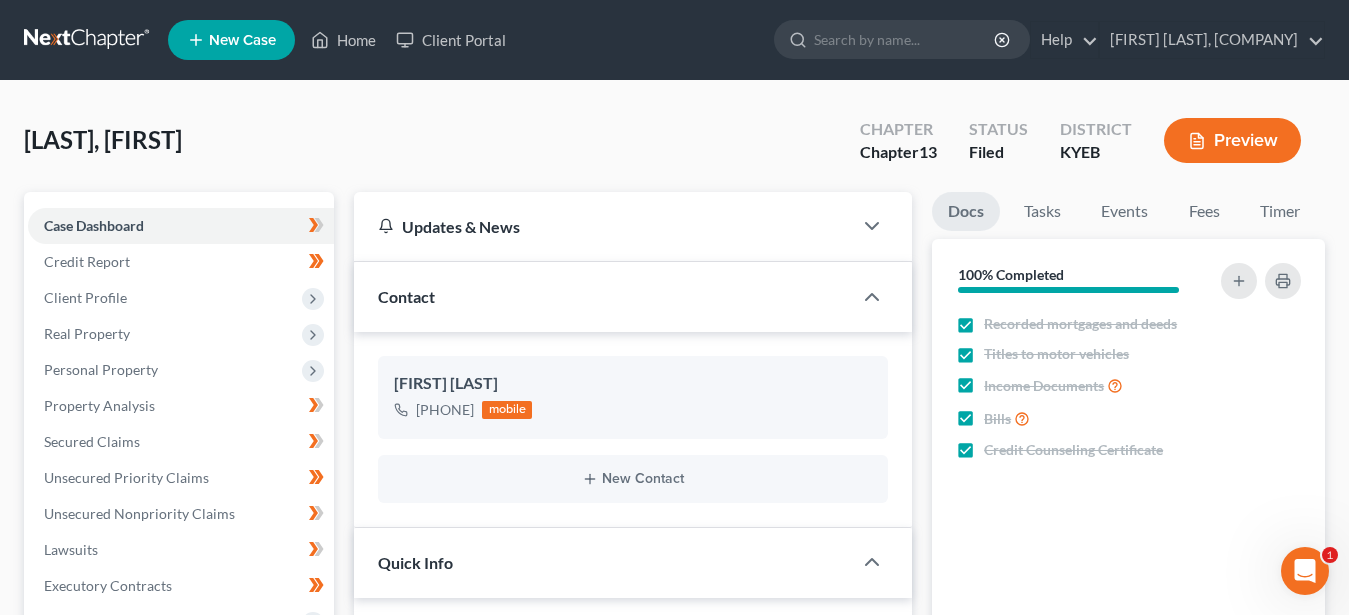scroll, scrollTop: 204, scrollLeft: 0, axis: vertical 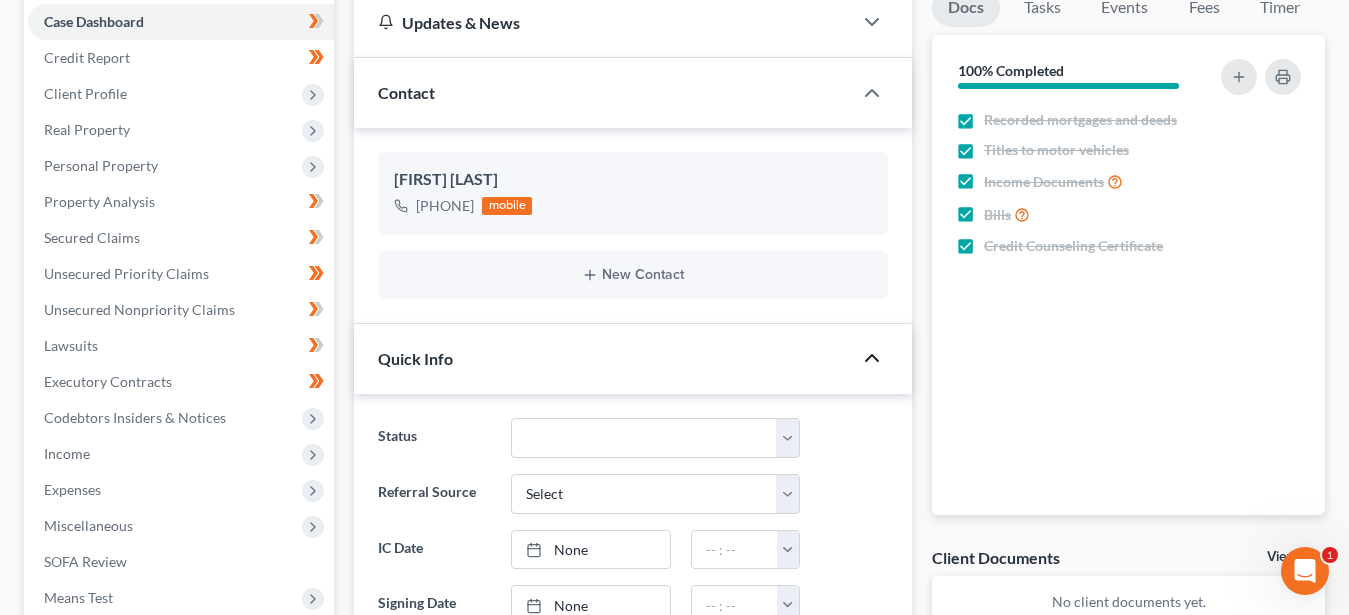 click 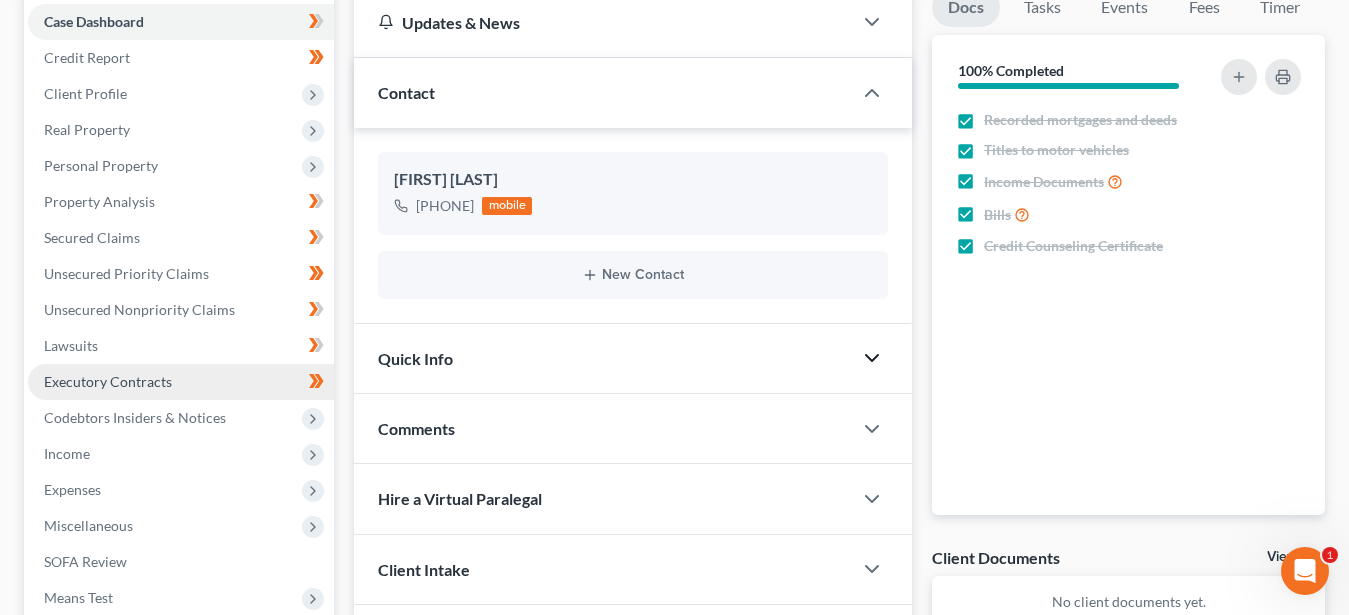 scroll, scrollTop: 0, scrollLeft: 0, axis: both 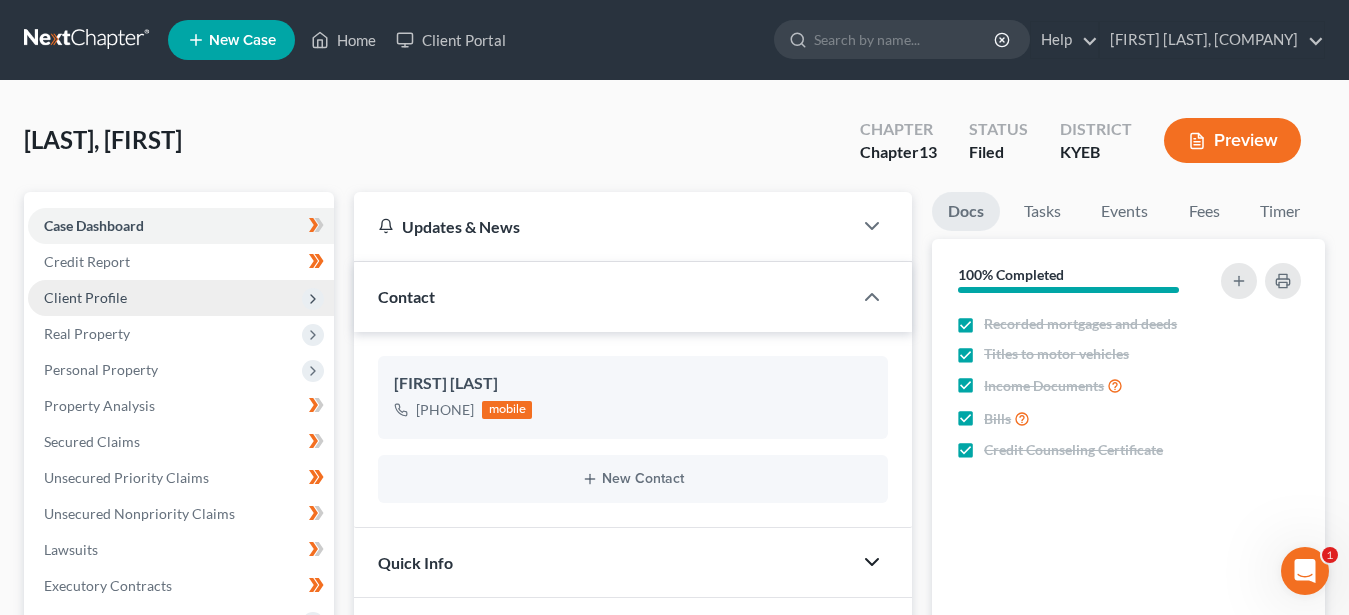 click on "Client Profile" at bounding box center (181, 298) 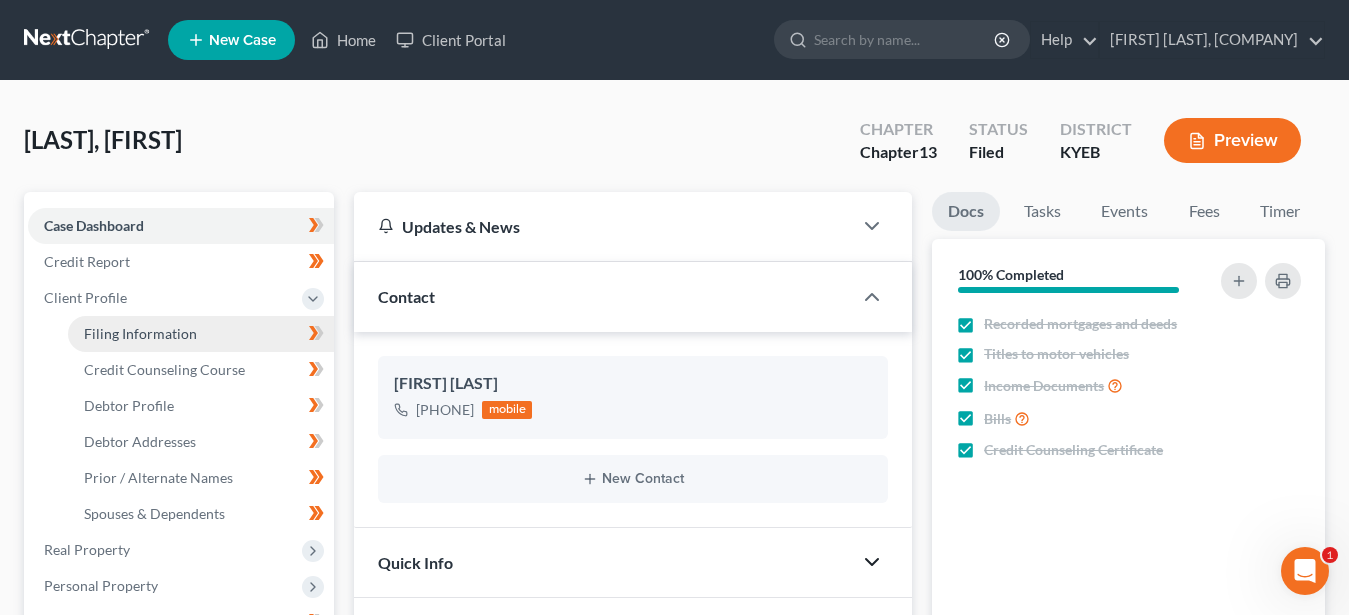 click on "Filing Information" at bounding box center [140, 333] 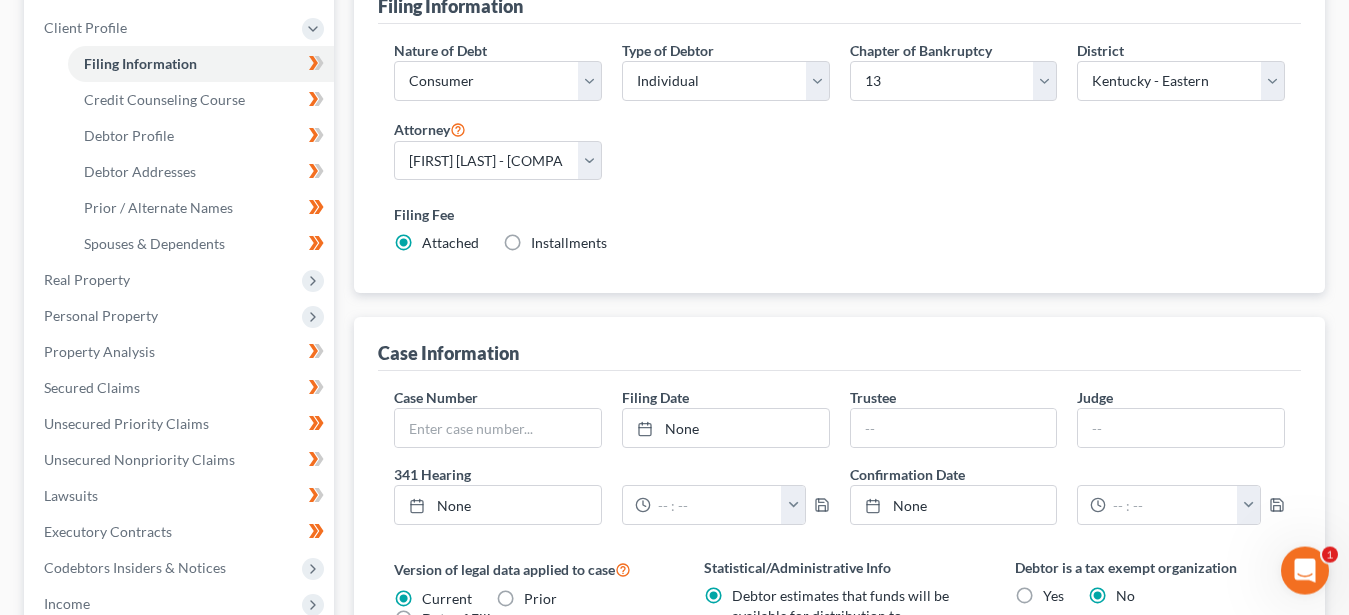 scroll, scrollTop: 306, scrollLeft: 0, axis: vertical 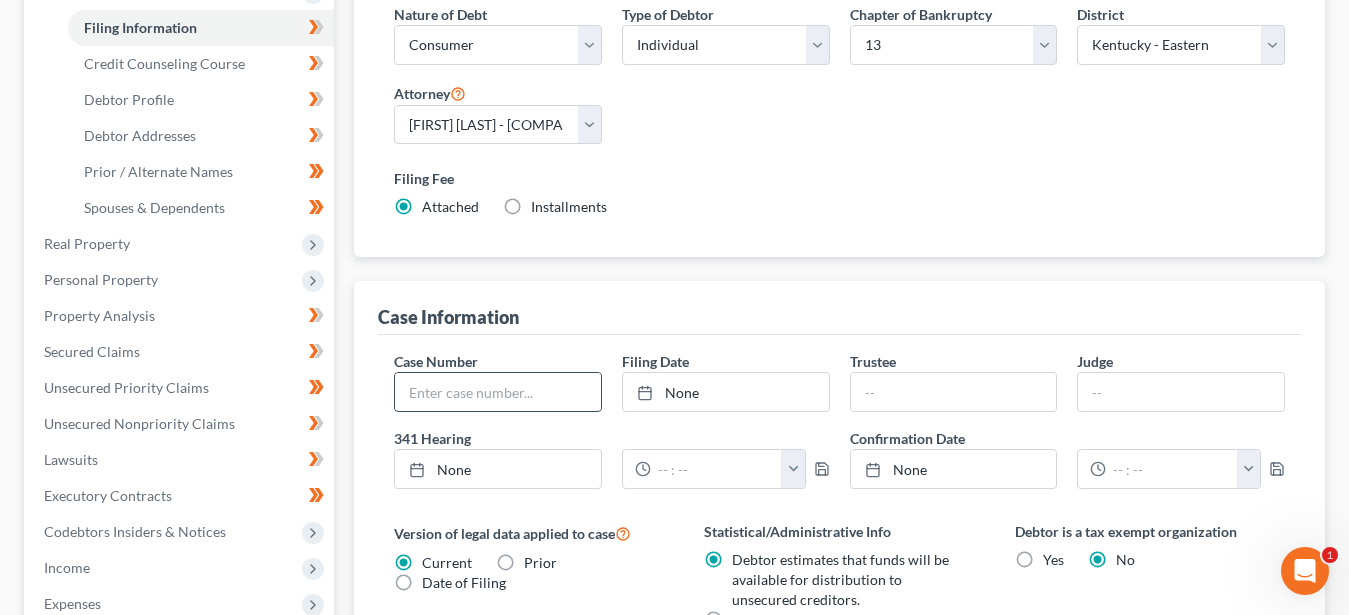 click at bounding box center (498, 392) 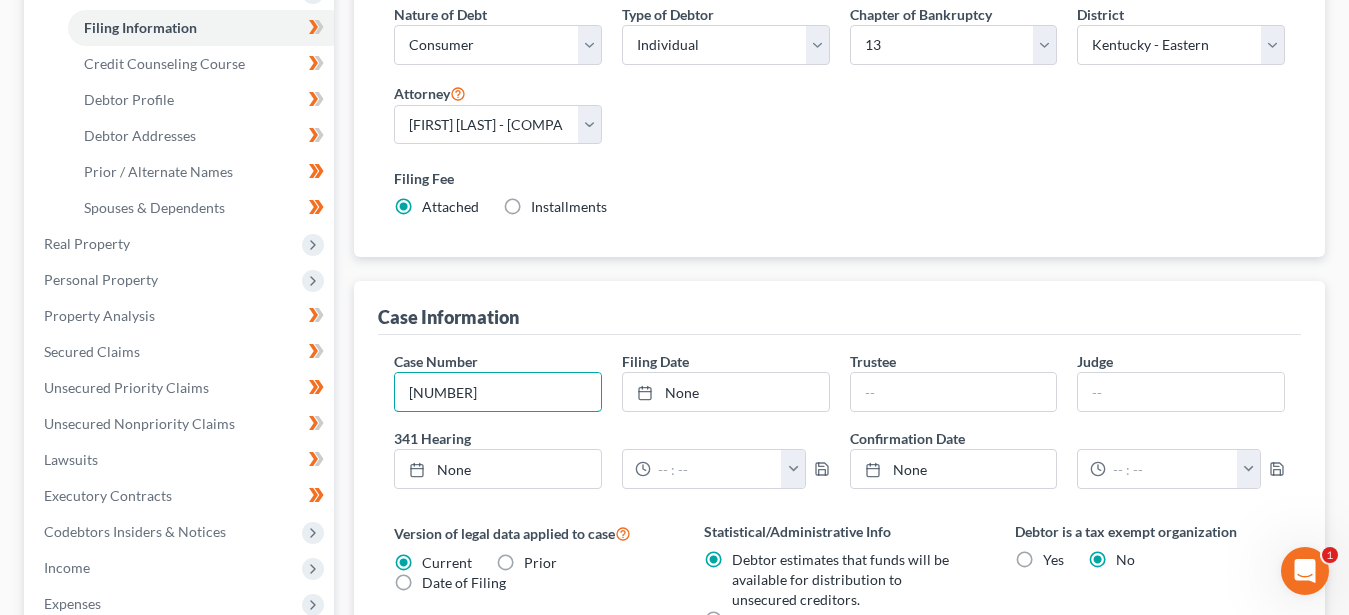 type on "25-20681" 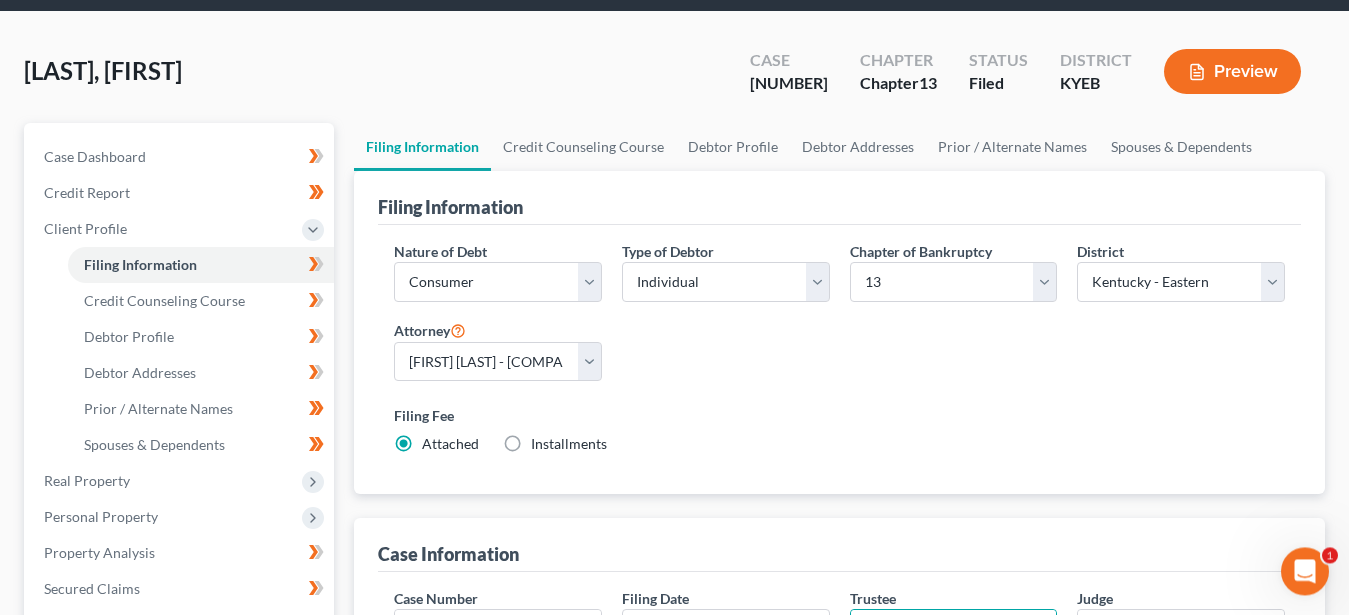 scroll, scrollTop: 0, scrollLeft: 0, axis: both 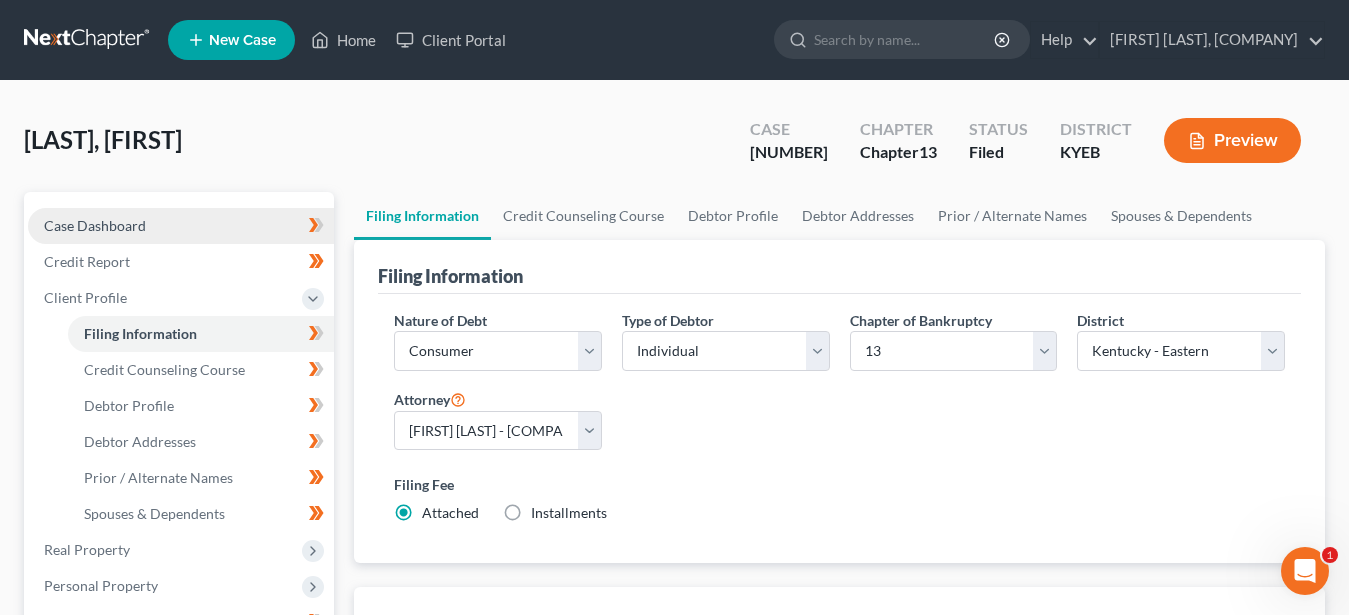 click on "Case Dashboard" at bounding box center [95, 225] 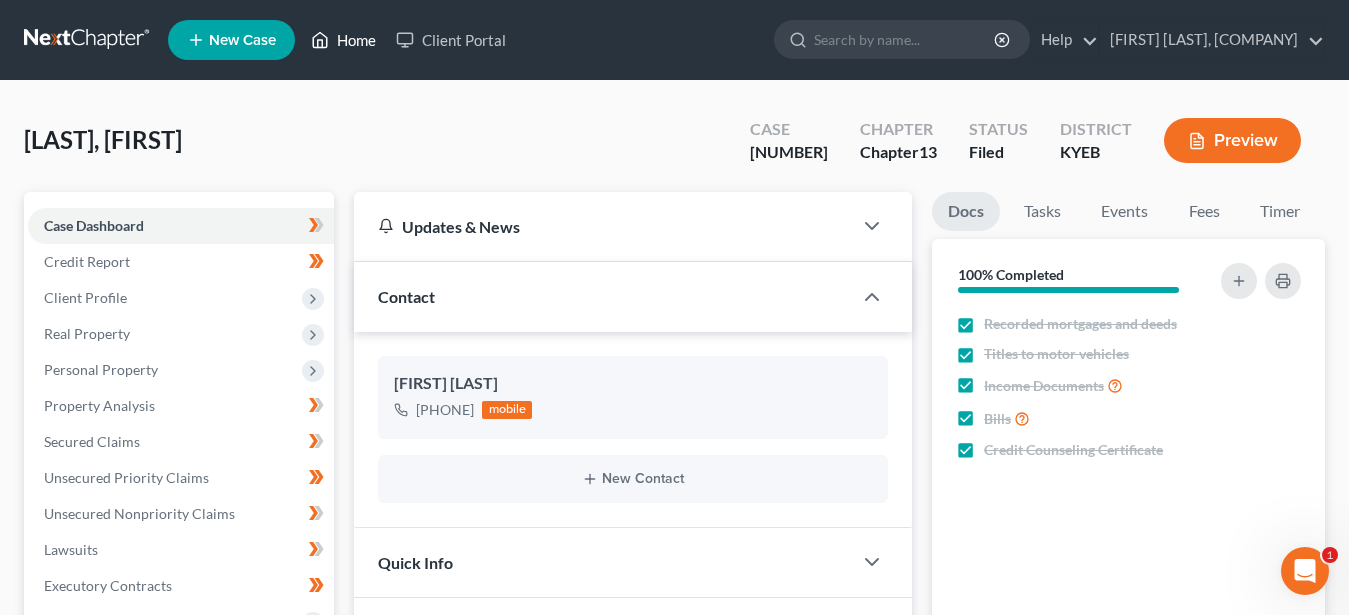click on "Home" at bounding box center (343, 40) 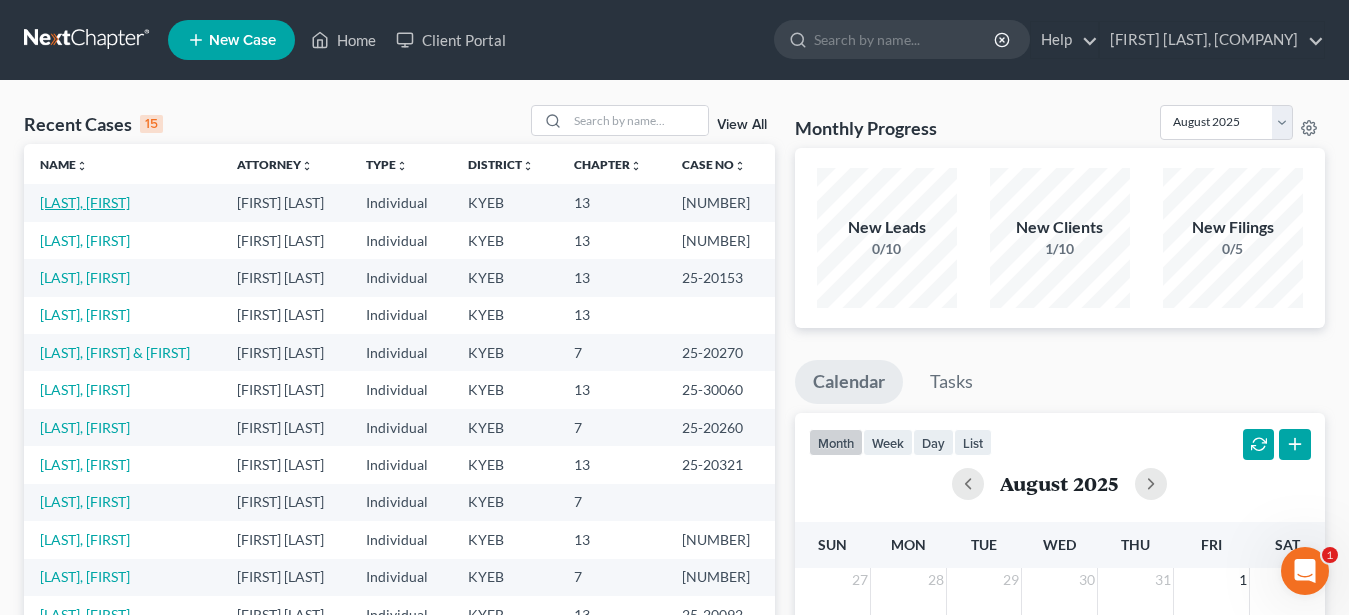 click on "Day, Peggy" at bounding box center [85, 202] 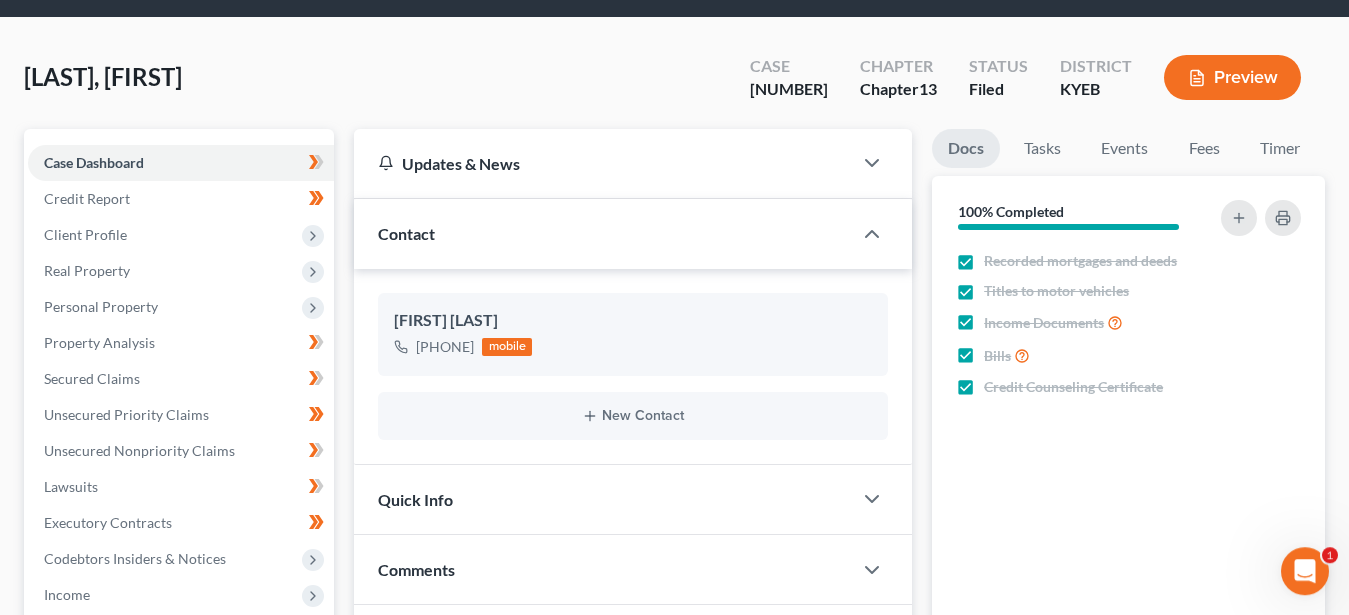 scroll, scrollTop: 102, scrollLeft: 0, axis: vertical 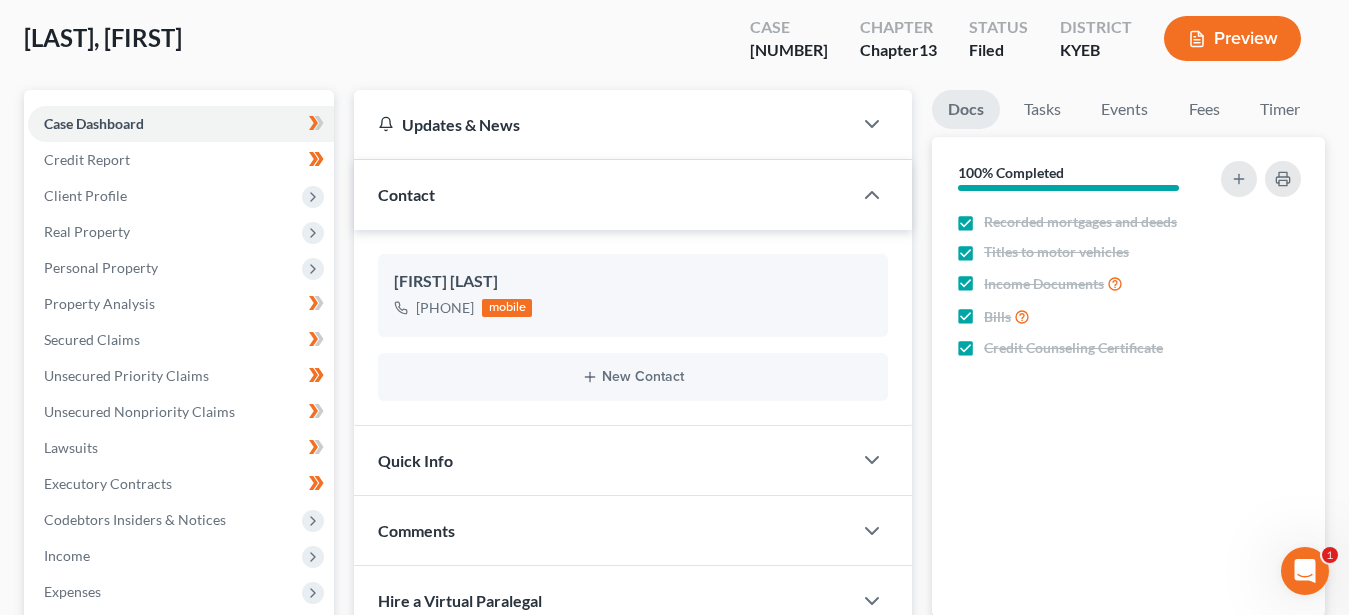 click on "Quick Info" at bounding box center [603, 460] 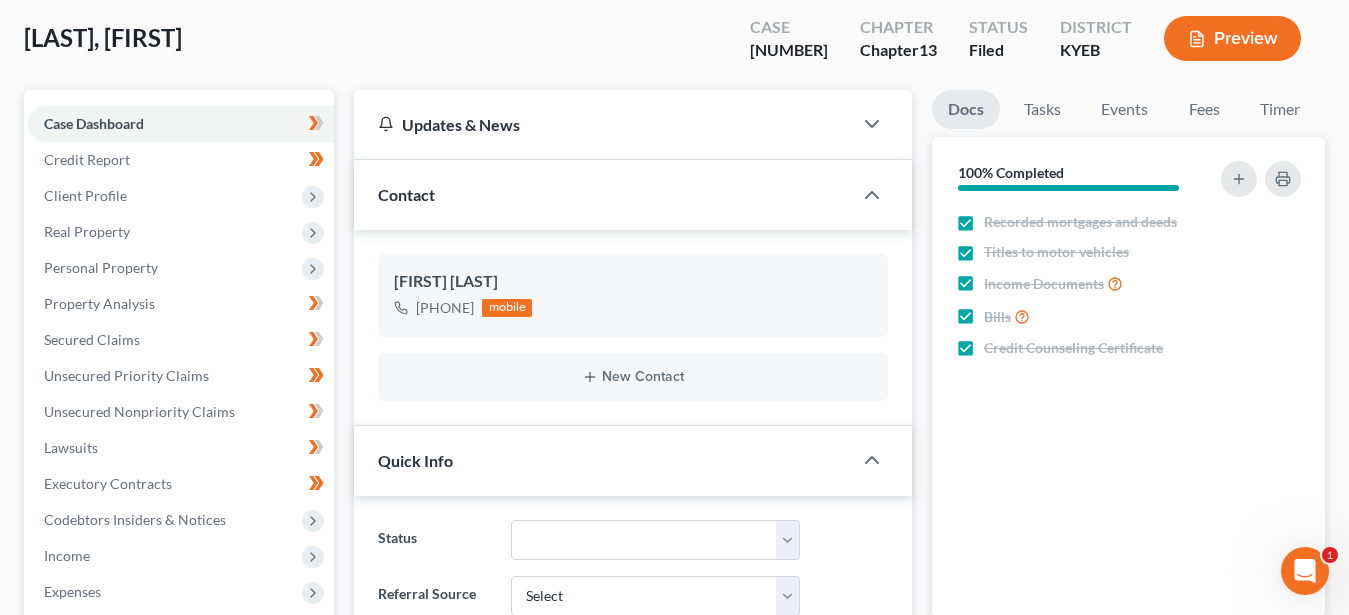 scroll, scrollTop: 306, scrollLeft: 0, axis: vertical 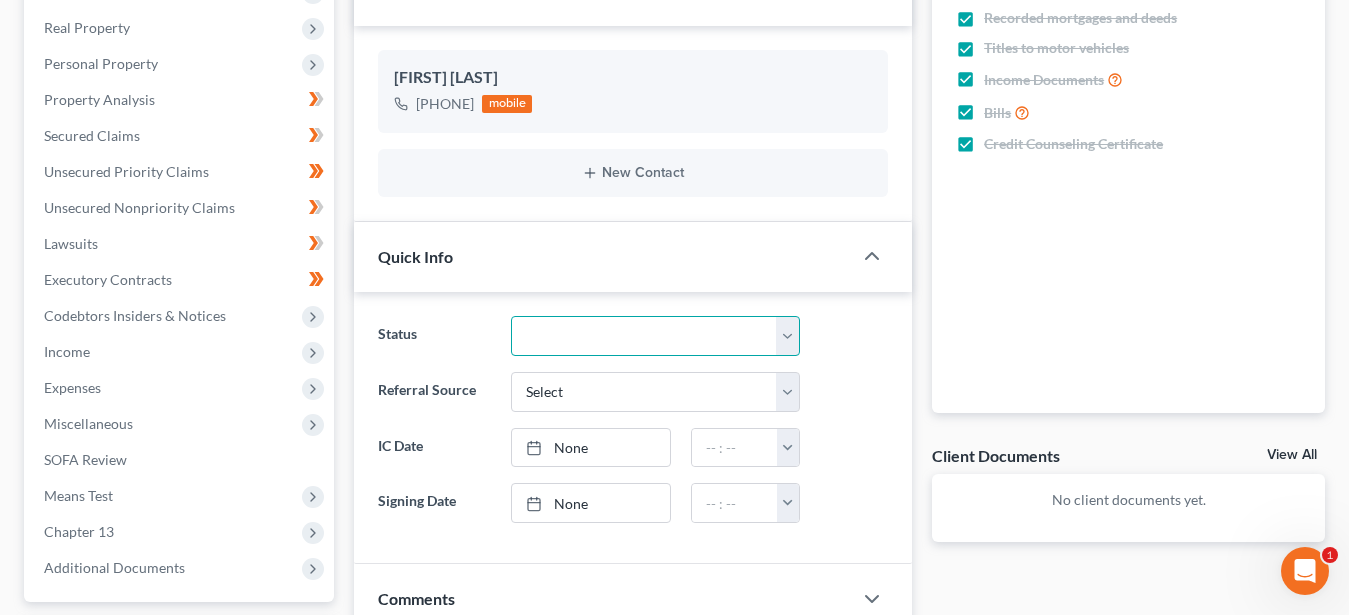 click on "Discharged Dismissed Filed In Progress Lead Lost Lead Ready to File To Review" at bounding box center [655, 336] 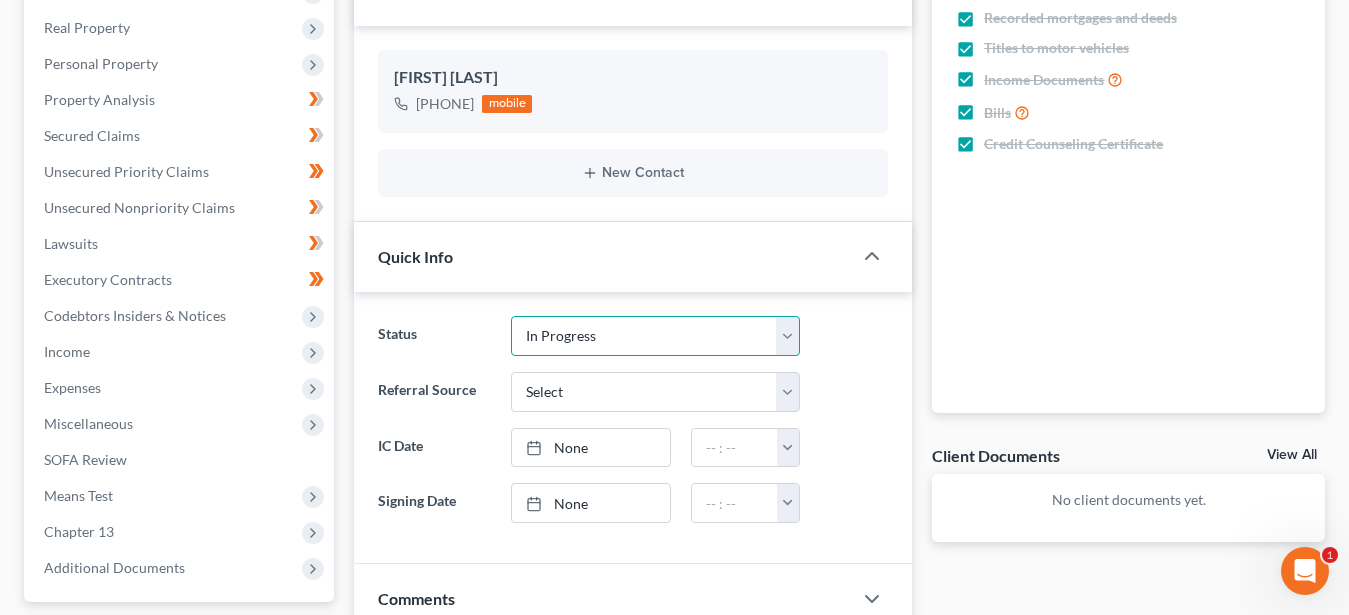 click on "In Progress" at bounding box center [0, 0] 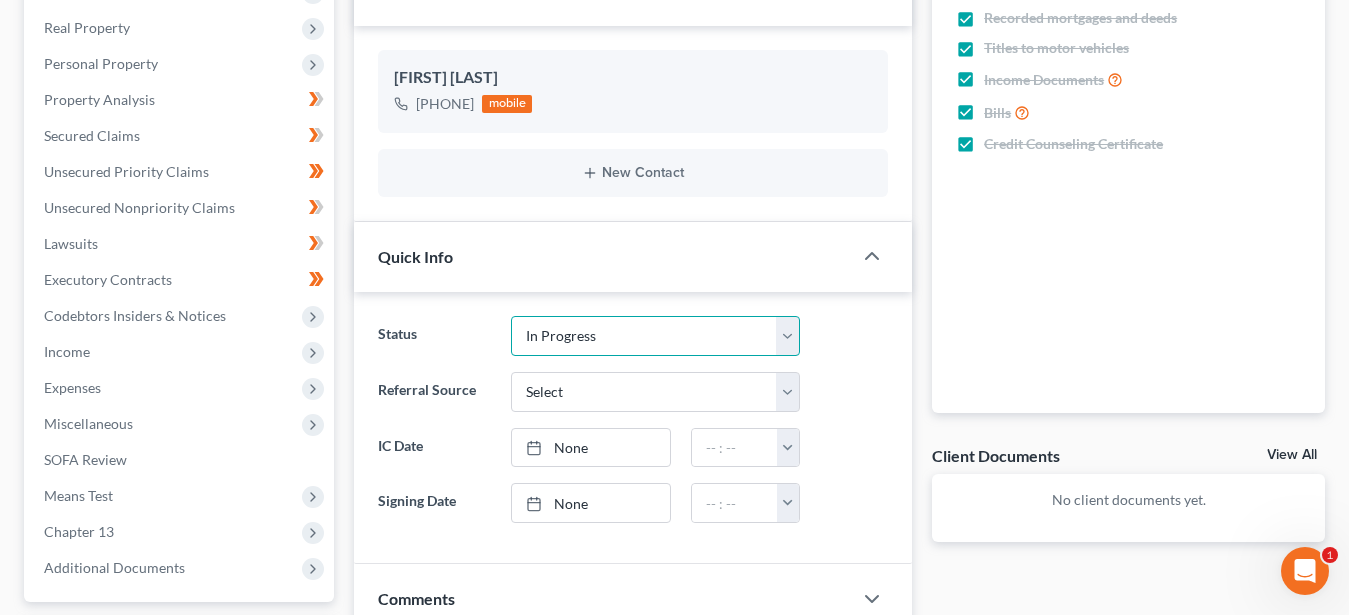 click on "Discharged Dismissed Filed In Progress Lead Lost Lead Ready to File To Review" at bounding box center (655, 336) 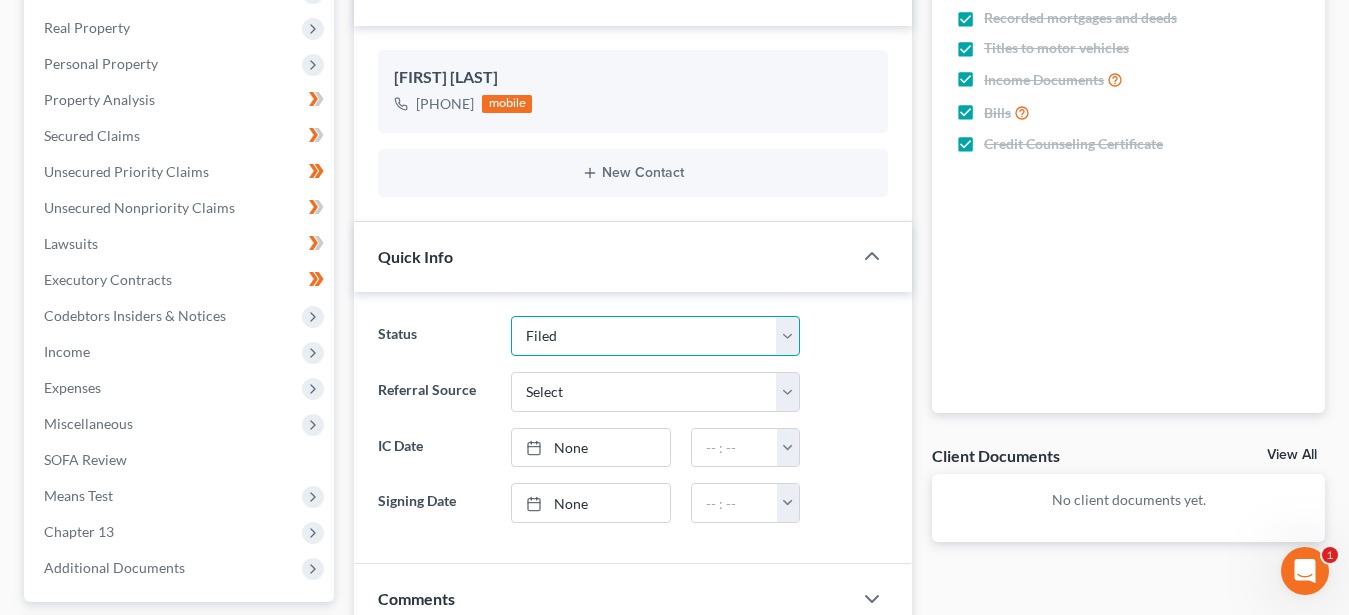 click on "Filed" at bounding box center [0, 0] 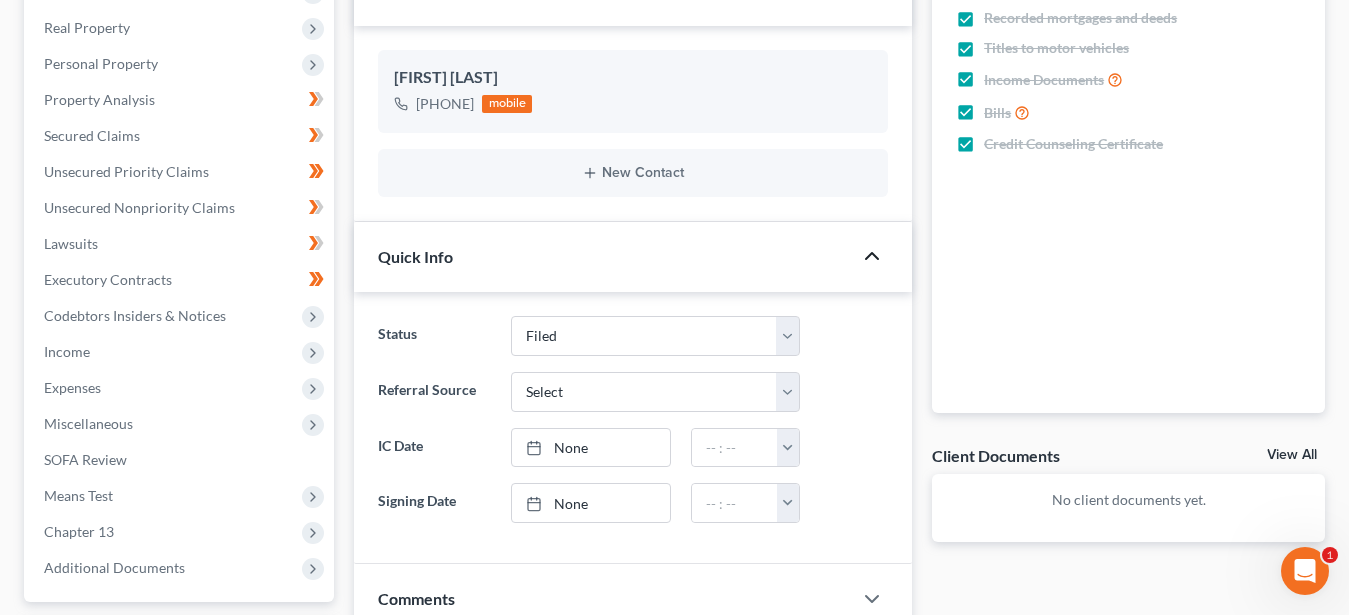 click 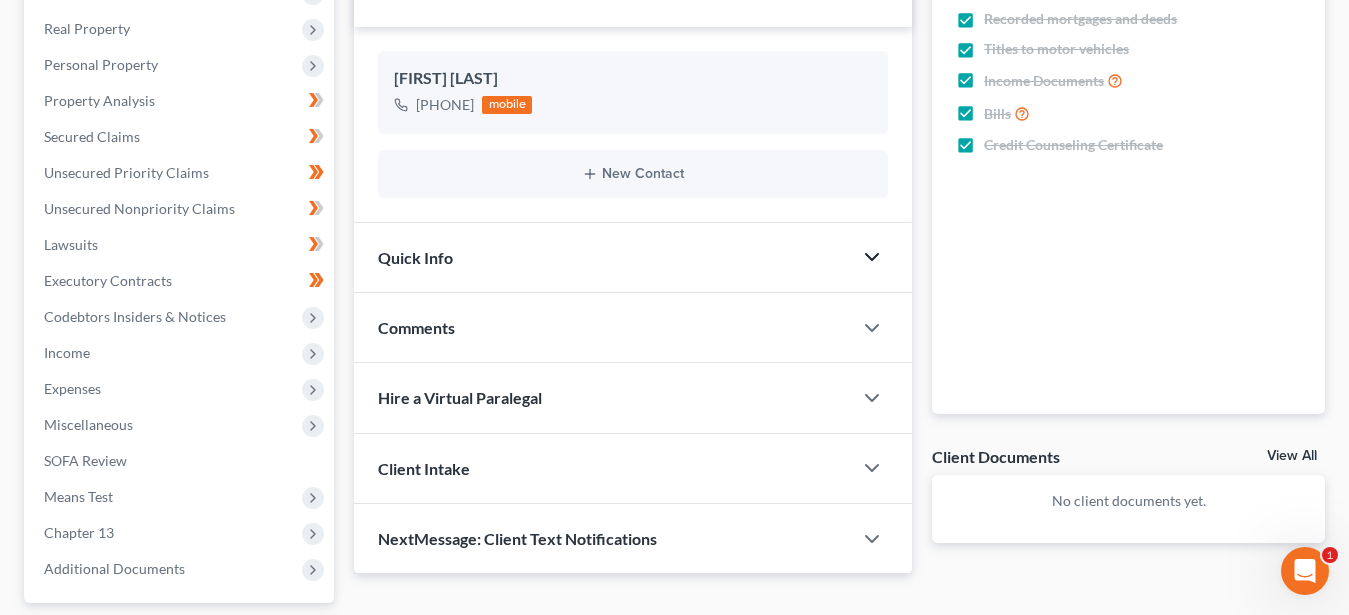 scroll, scrollTop: 0, scrollLeft: 0, axis: both 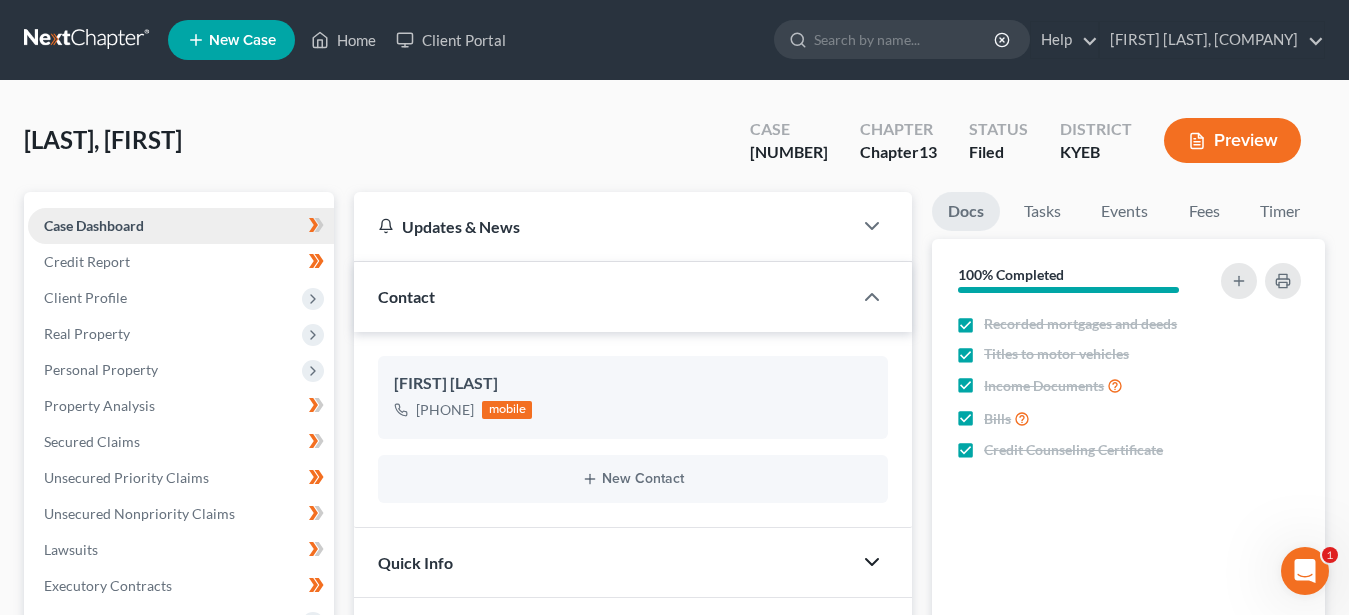click on "Case Dashboard" at bounding box center (94, 225) 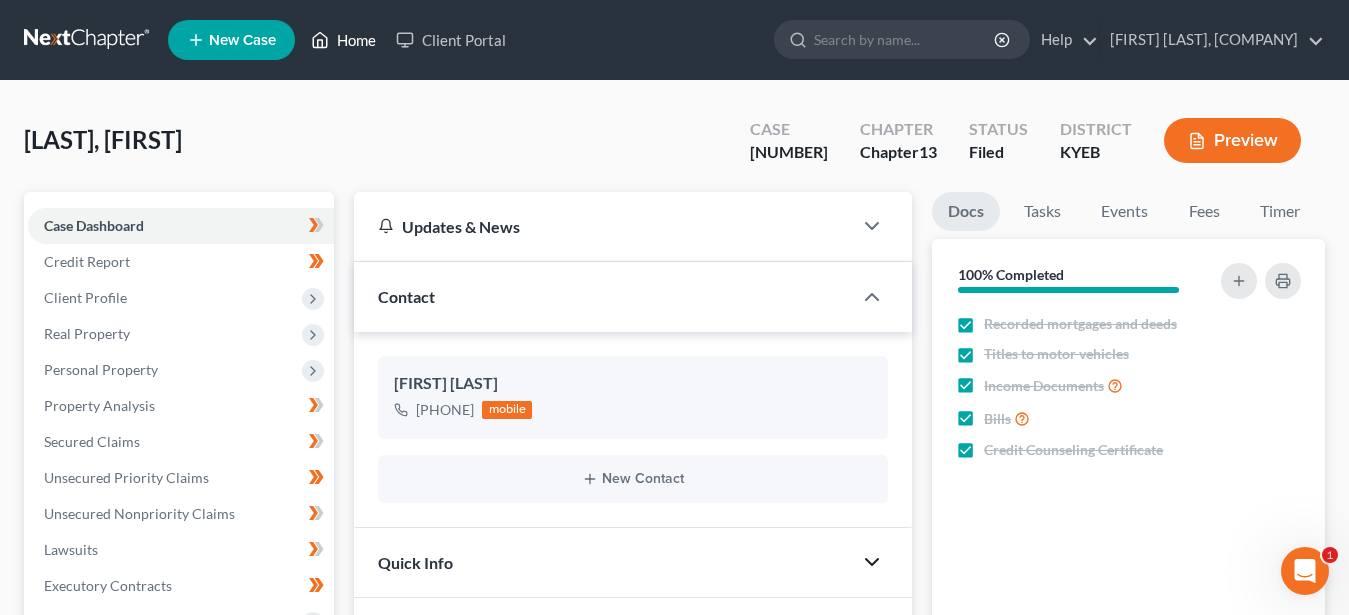 click on "Home" at bounding box center (343, 40) 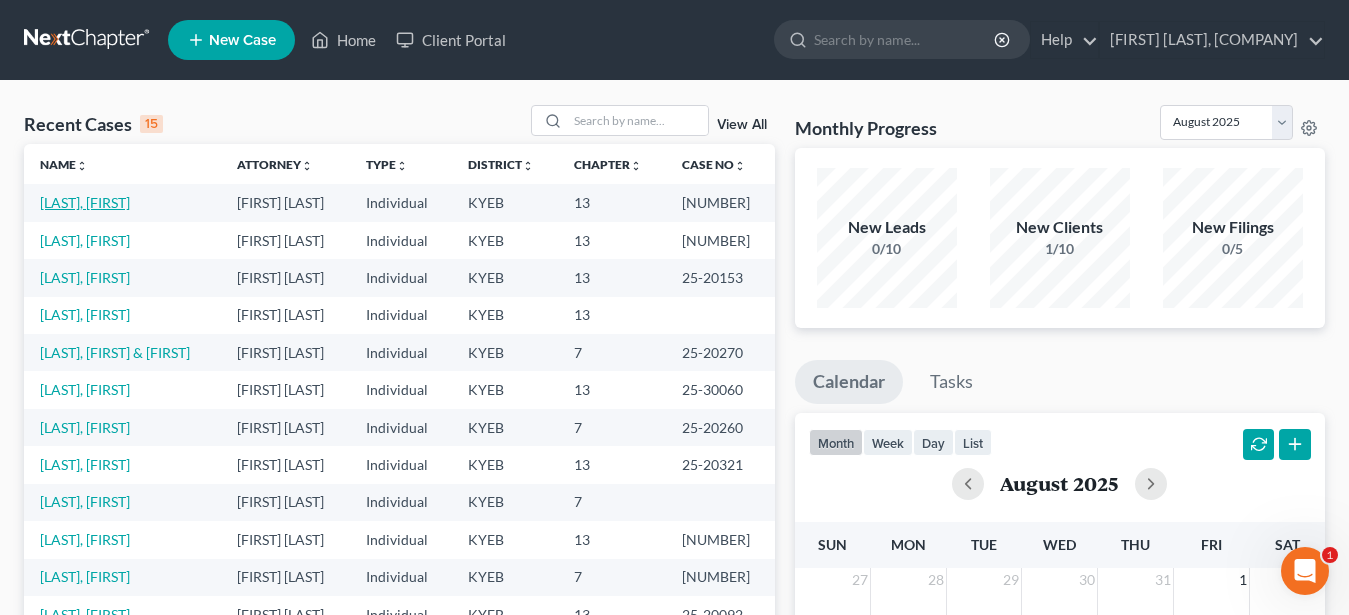 click on "Day, Peggy" at bounding box center (85, 202) 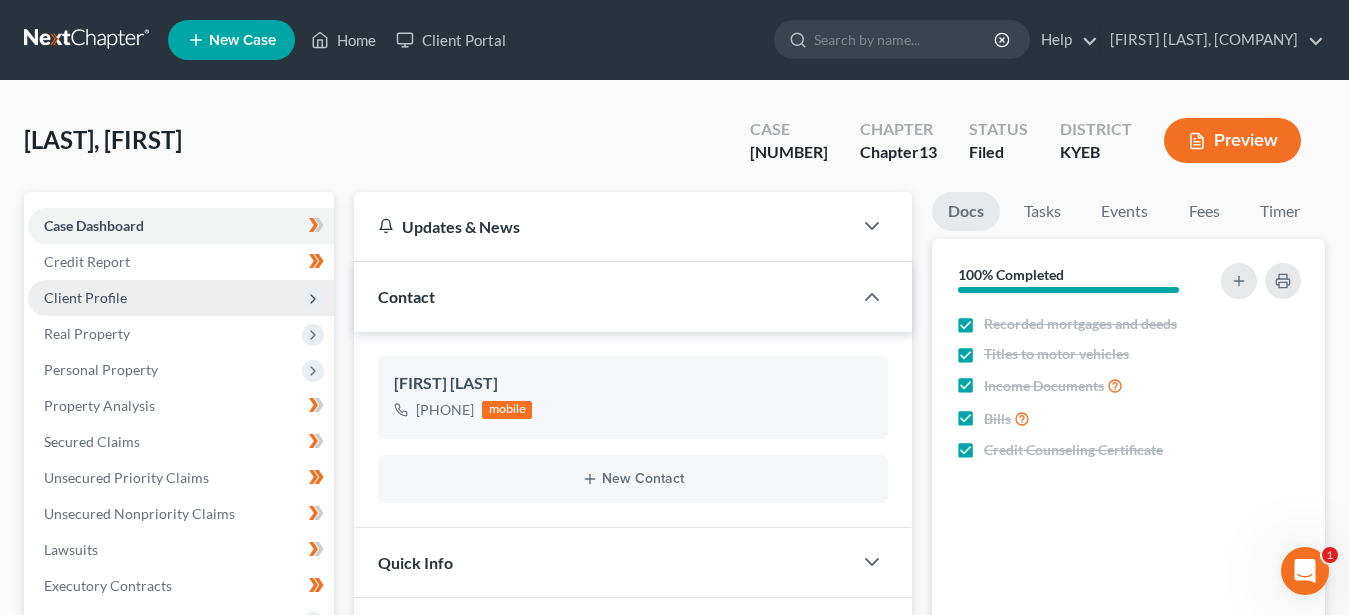 click on "Client Profile" at bounding box center [85, 297] 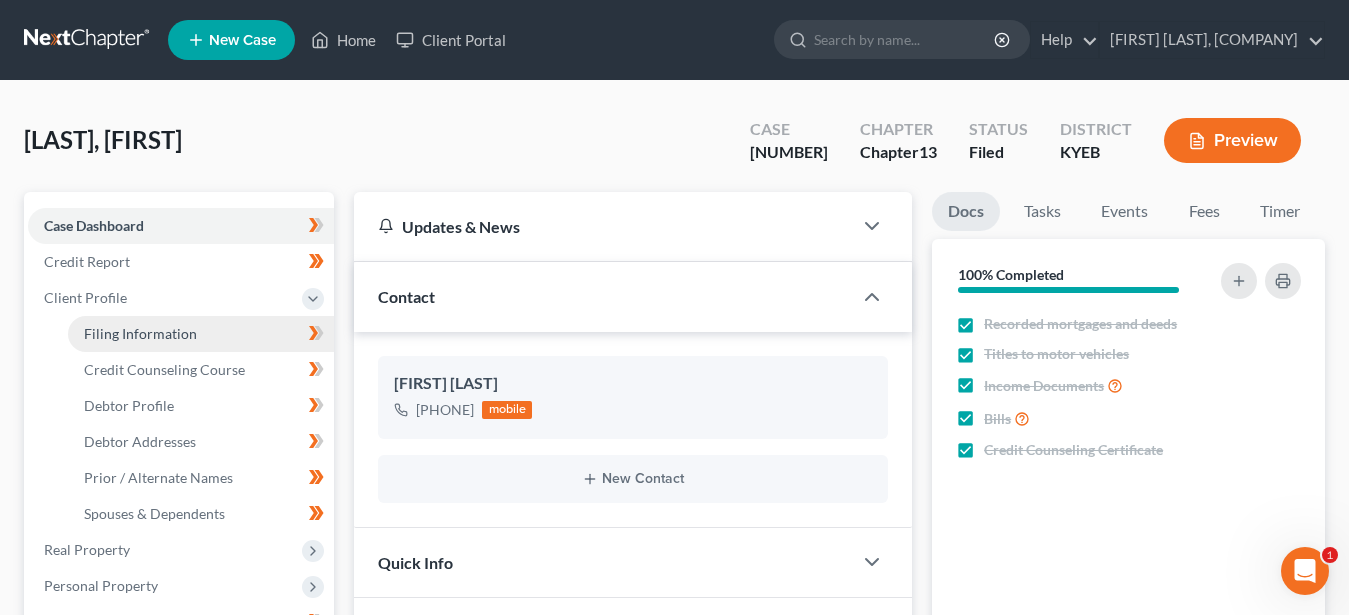 click on "Filing Information" at bounding box center [140, 333] 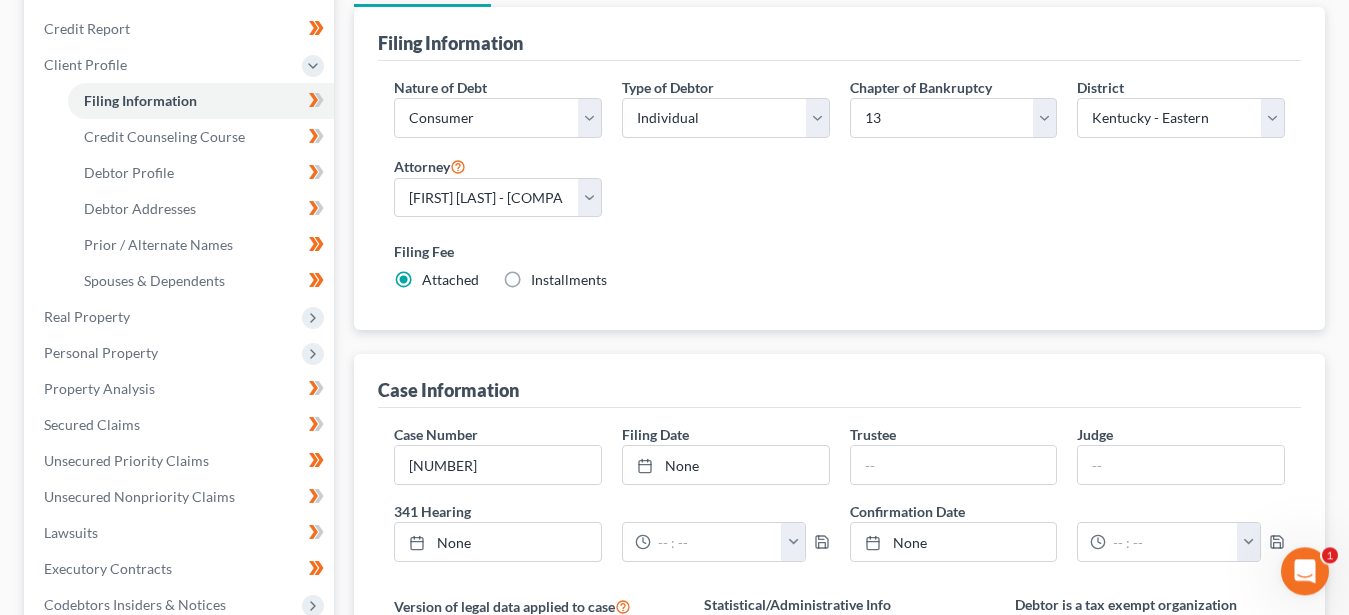 scroll, scrollTop: 306, scrollLeft: 0, axis: vertical 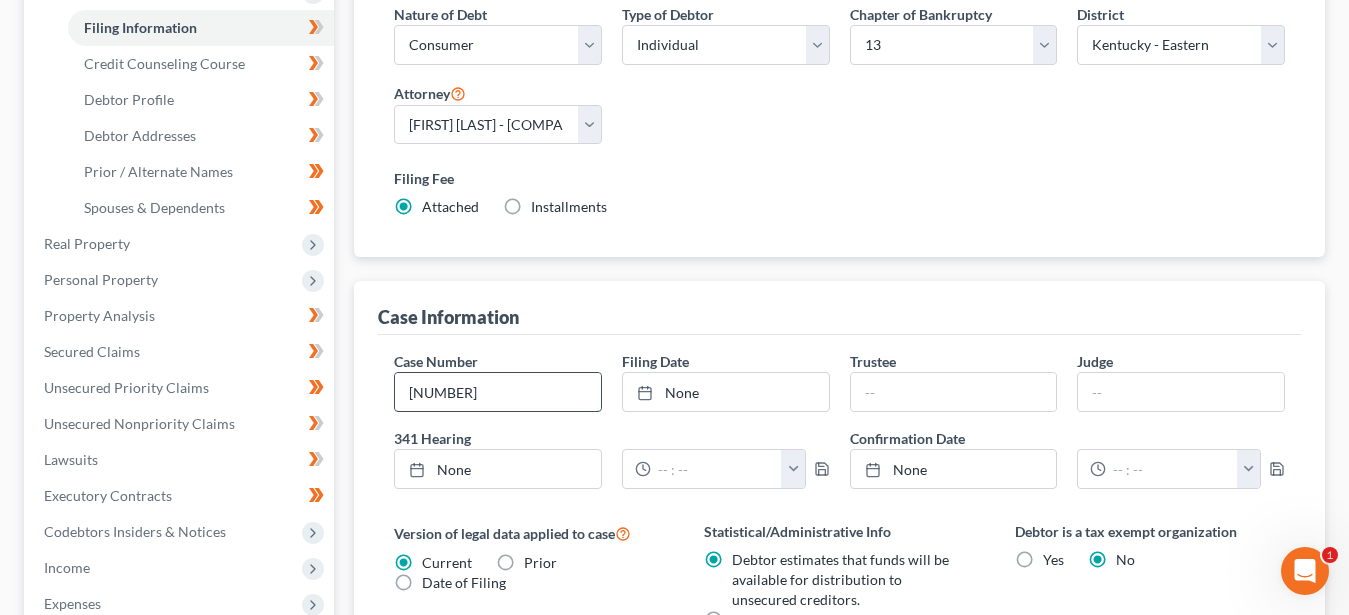 click on "25-20681" at bounding box center (498, 392) 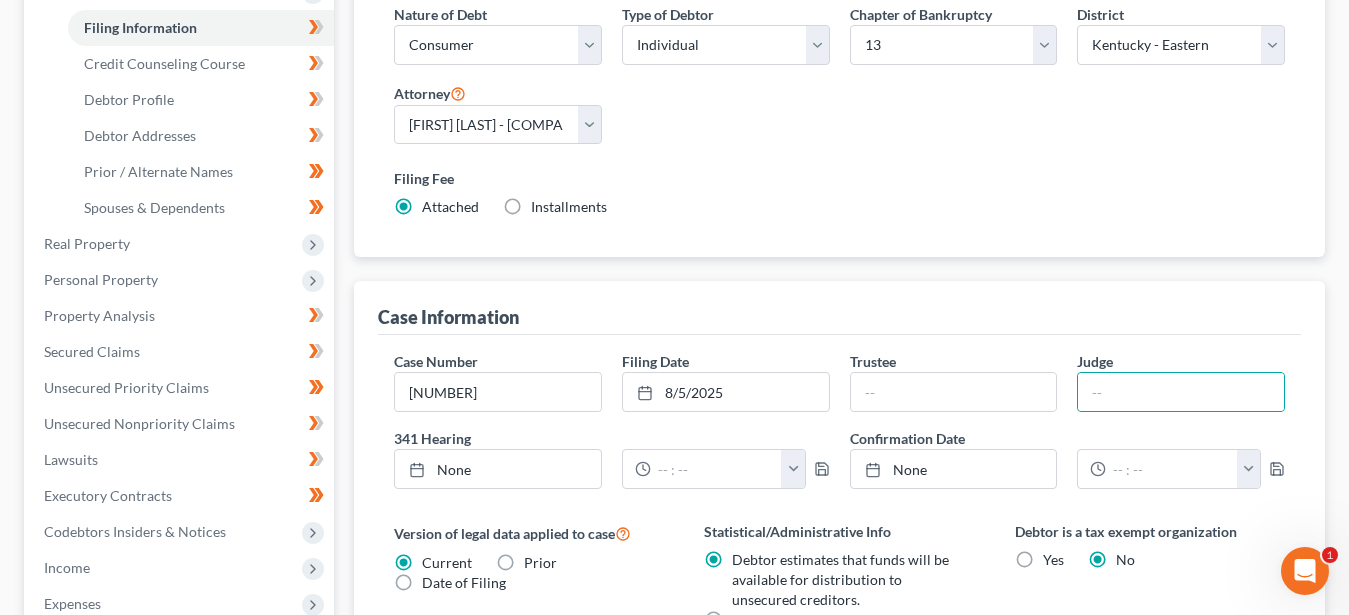click on "Case Information" at bounding box center [839, 308] 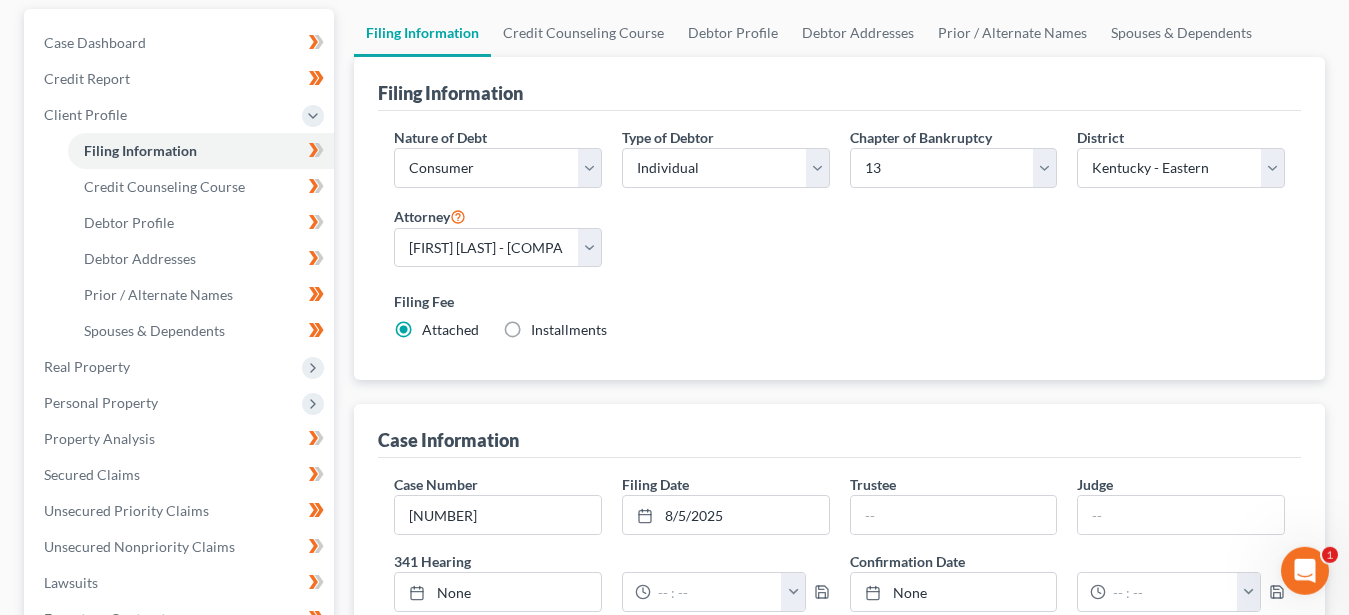 scroll, scrollTop: 102, scrollLeft: 0, axis: vertical 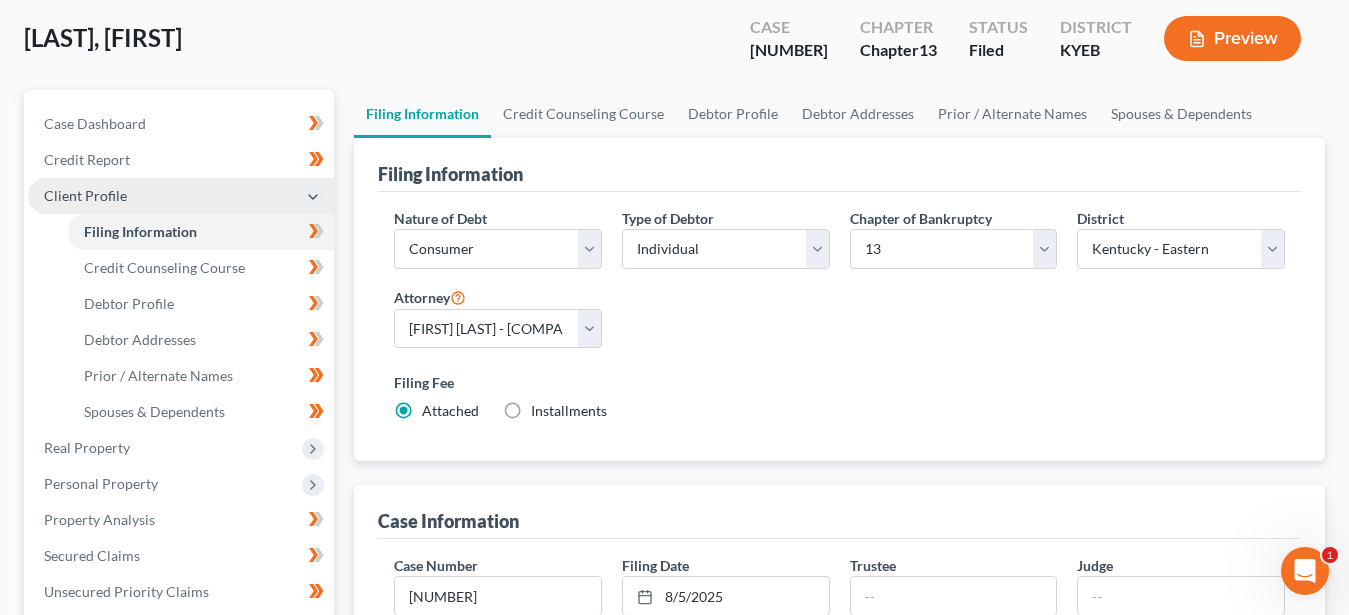 click on "Client Profile" at bounding box center [85, 195] 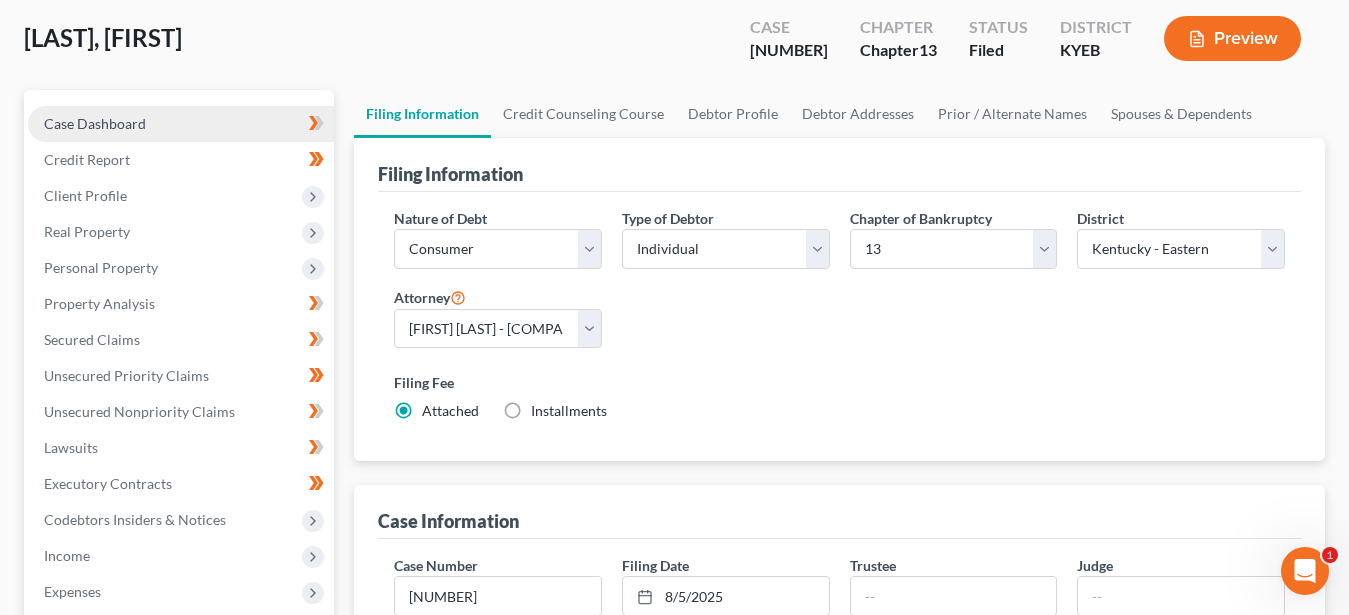 click on "Case Dashboard" at bounding box center (95, 123) 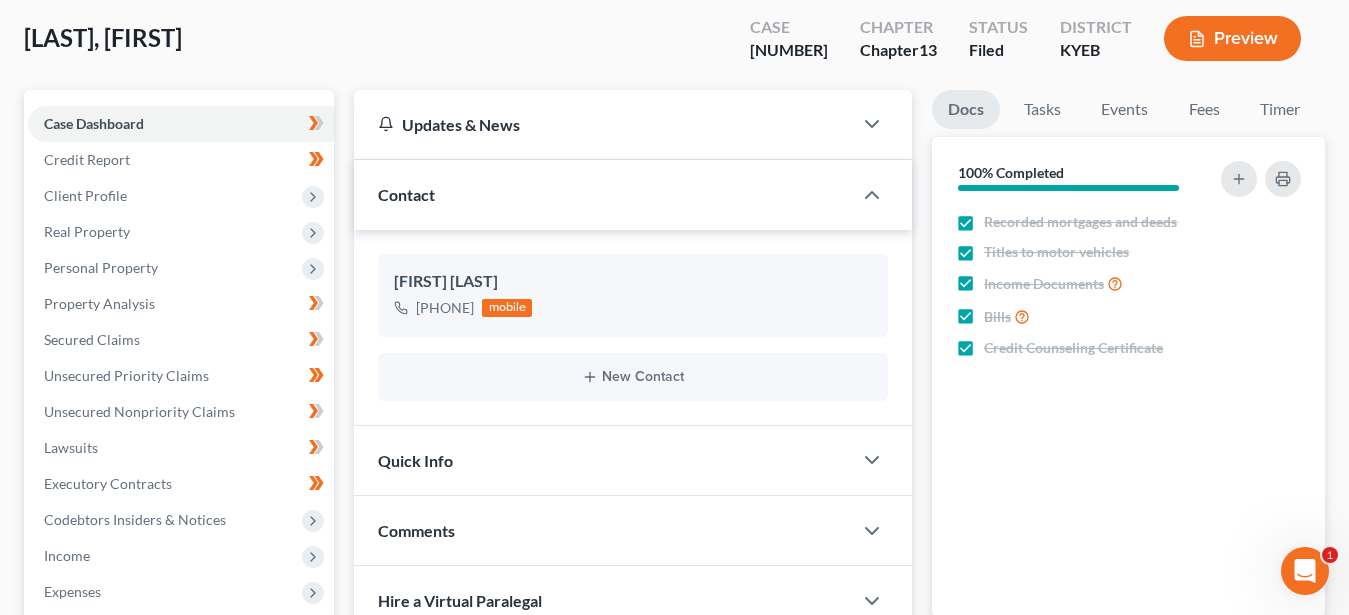 scroll, scrollTop: 0, scrollLeft: 0, axis: both 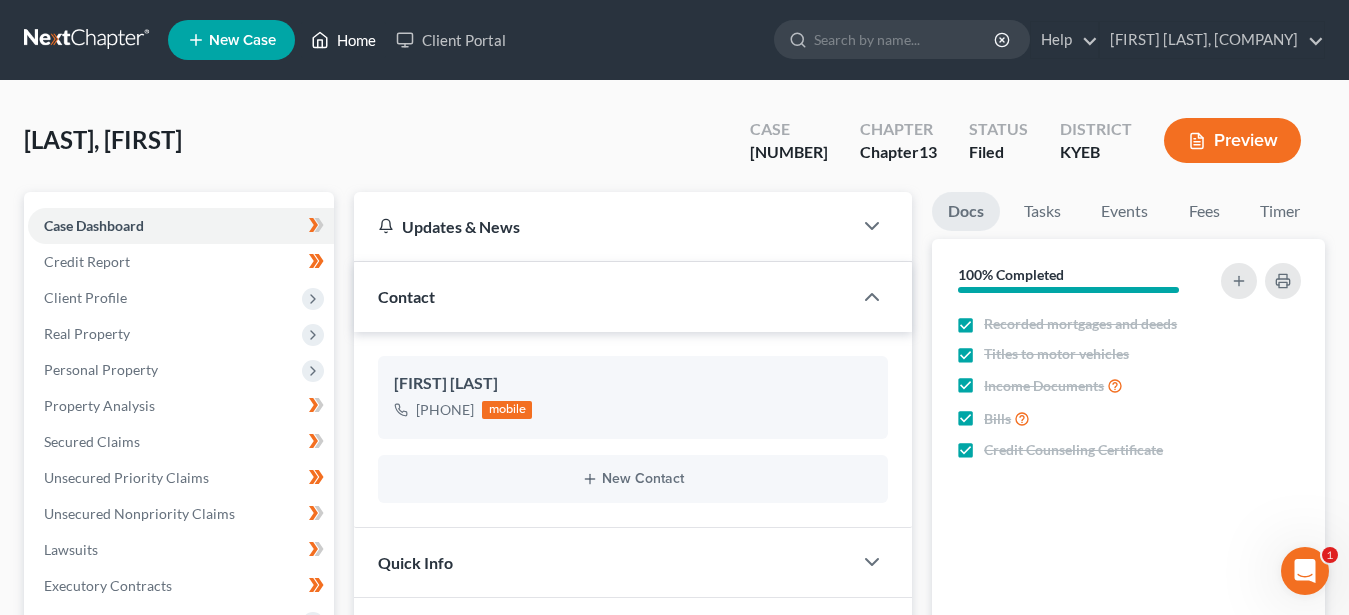 click on "Home" at bounding box center [343, 40] 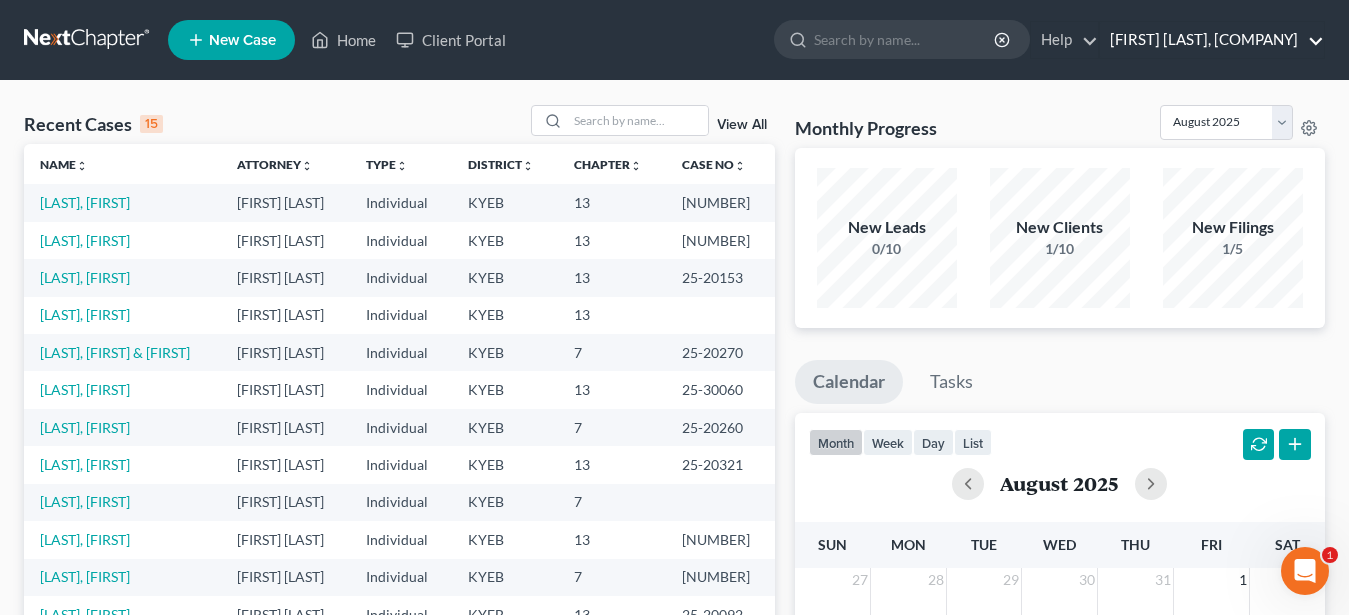 click on "John M. Schultz, PLC" at bounding box center [1212, 40] 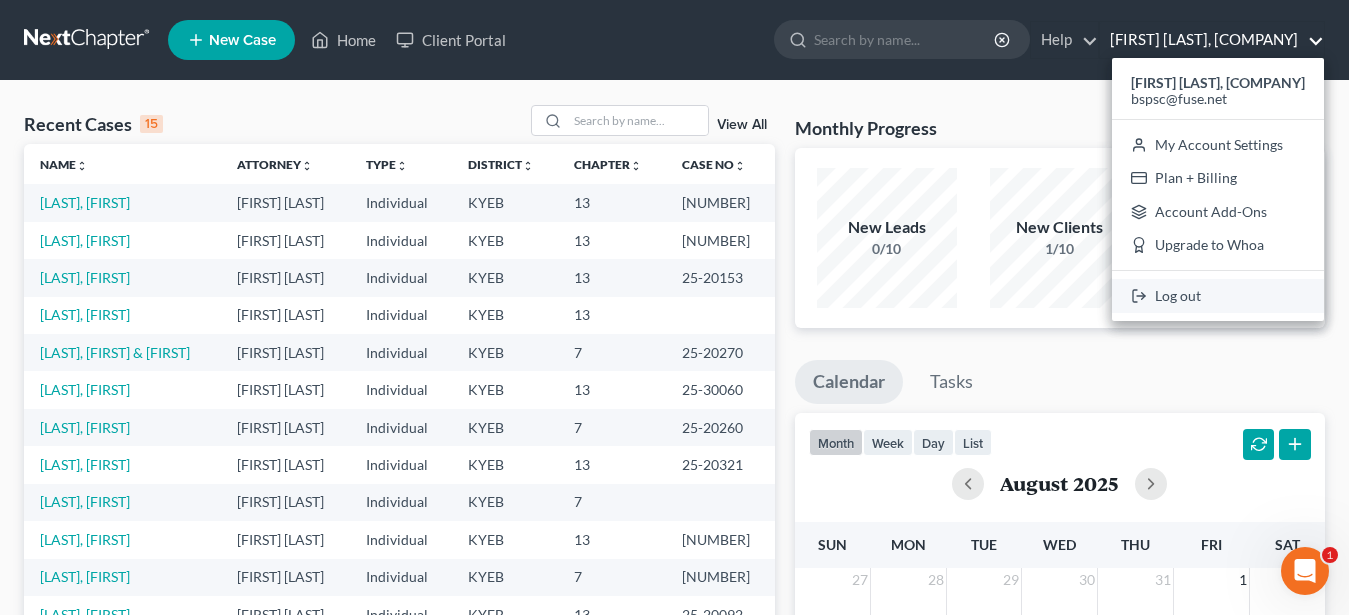 click on "Log out" at bounding box center [1218, 296] 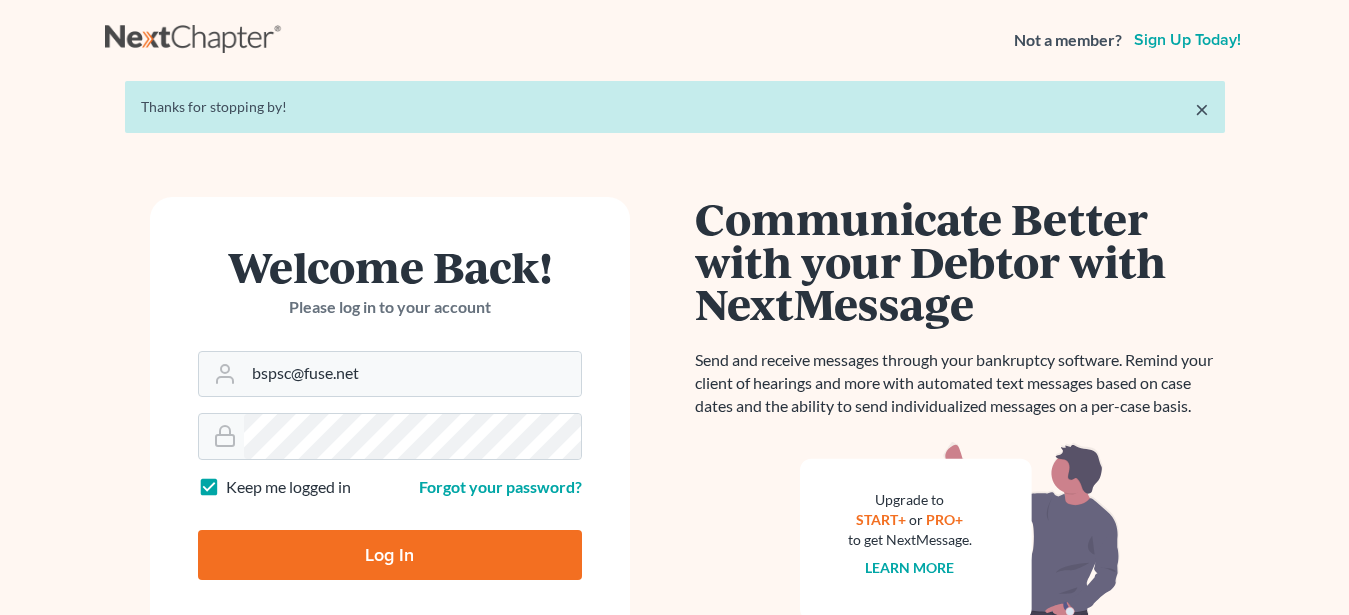 scroll, scrollTop: 0, scrollLeft: 0, axis: both 